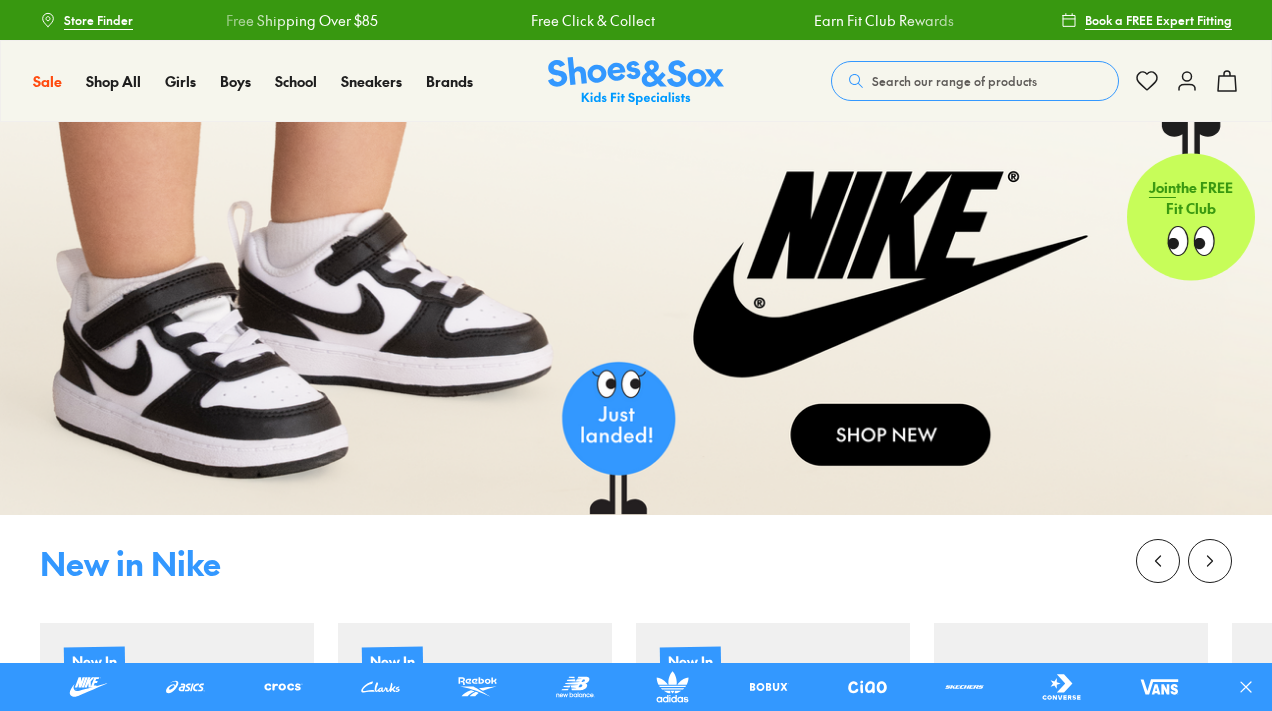 scroll, scrollTop: 0, scrollLeft: 0, axis: both 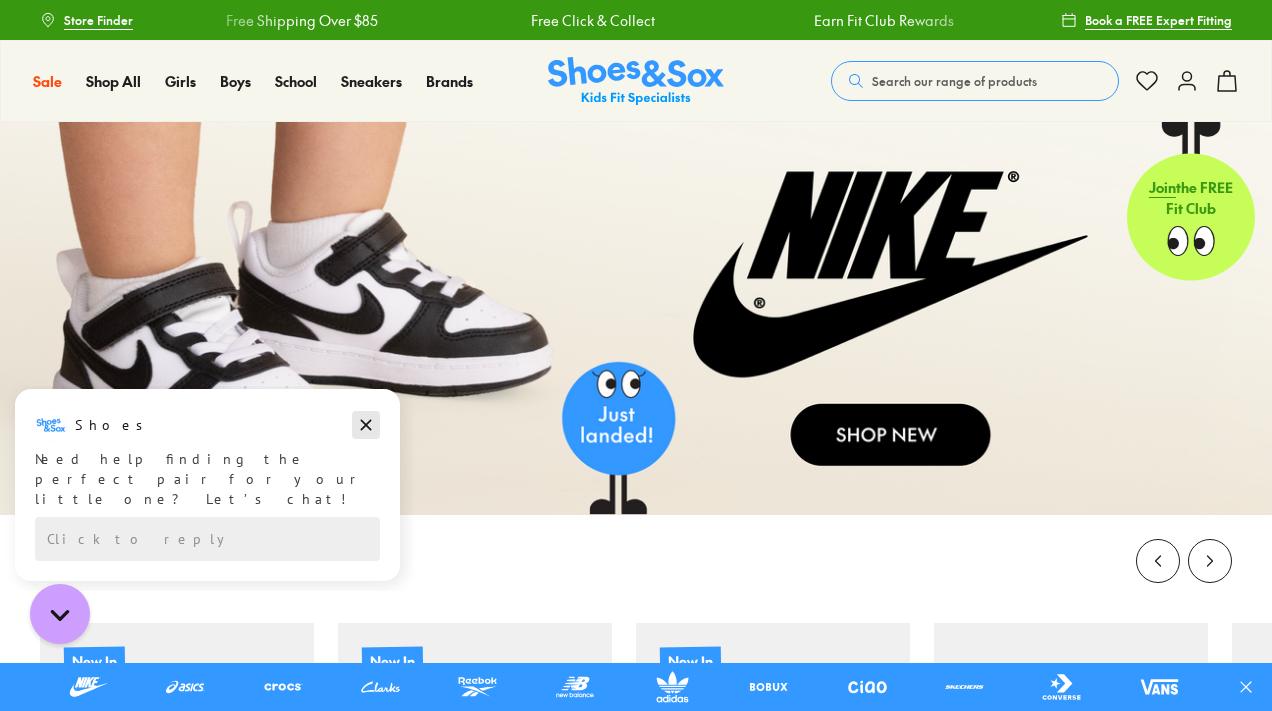 click 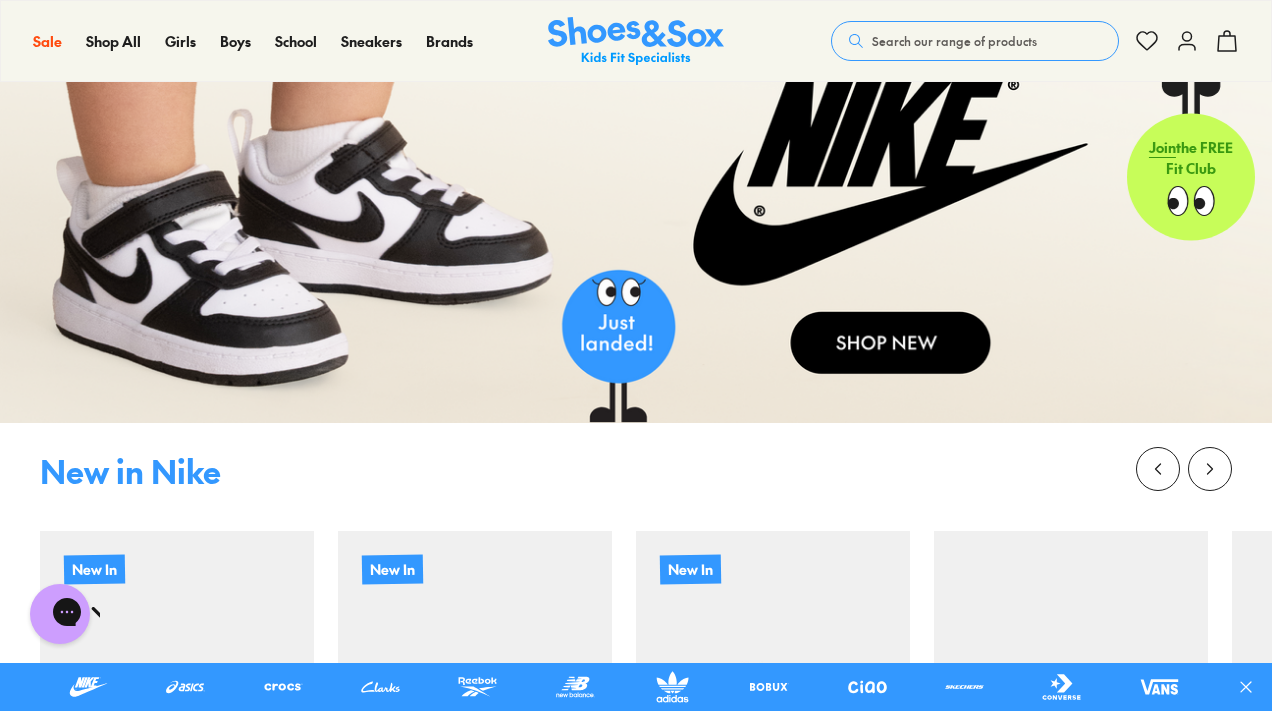 scroll, scrollTop: 0, scrollLeft: 0, axis: both 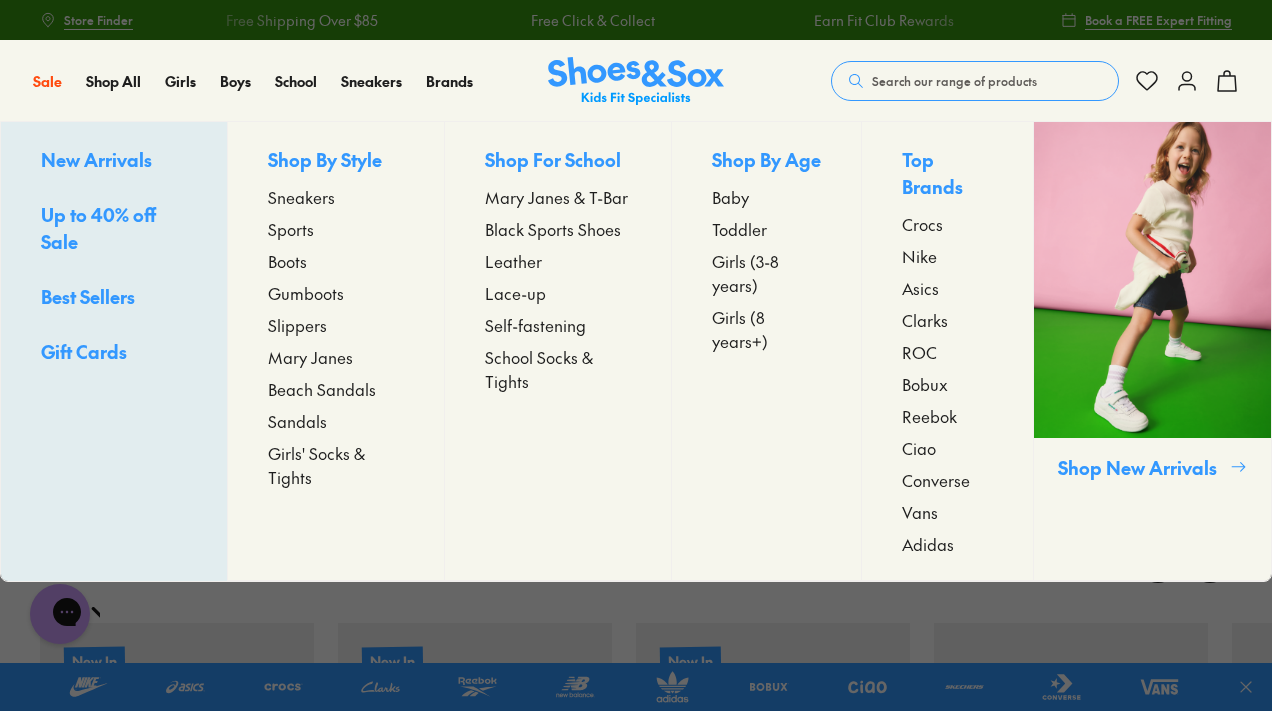 click on "Toddler" at bounding box center (739, 229) 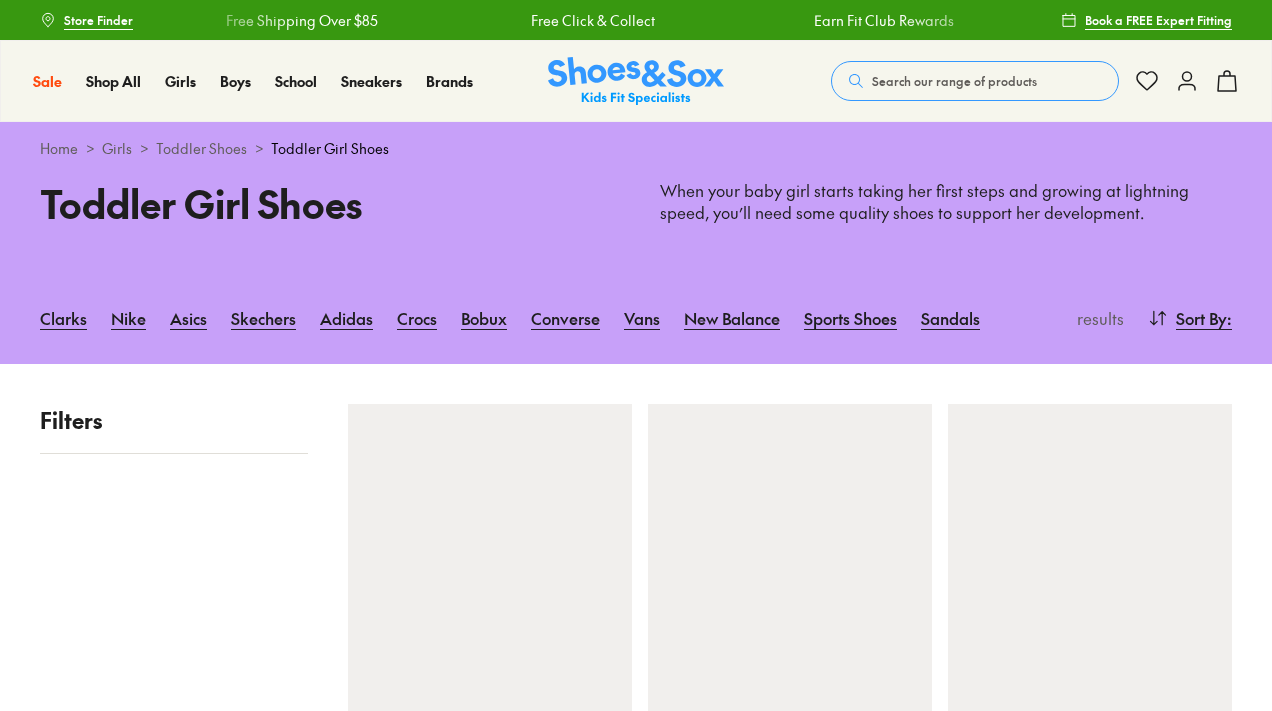 scroll, scrollTop: 0, scrollLeft: 0, axis: both 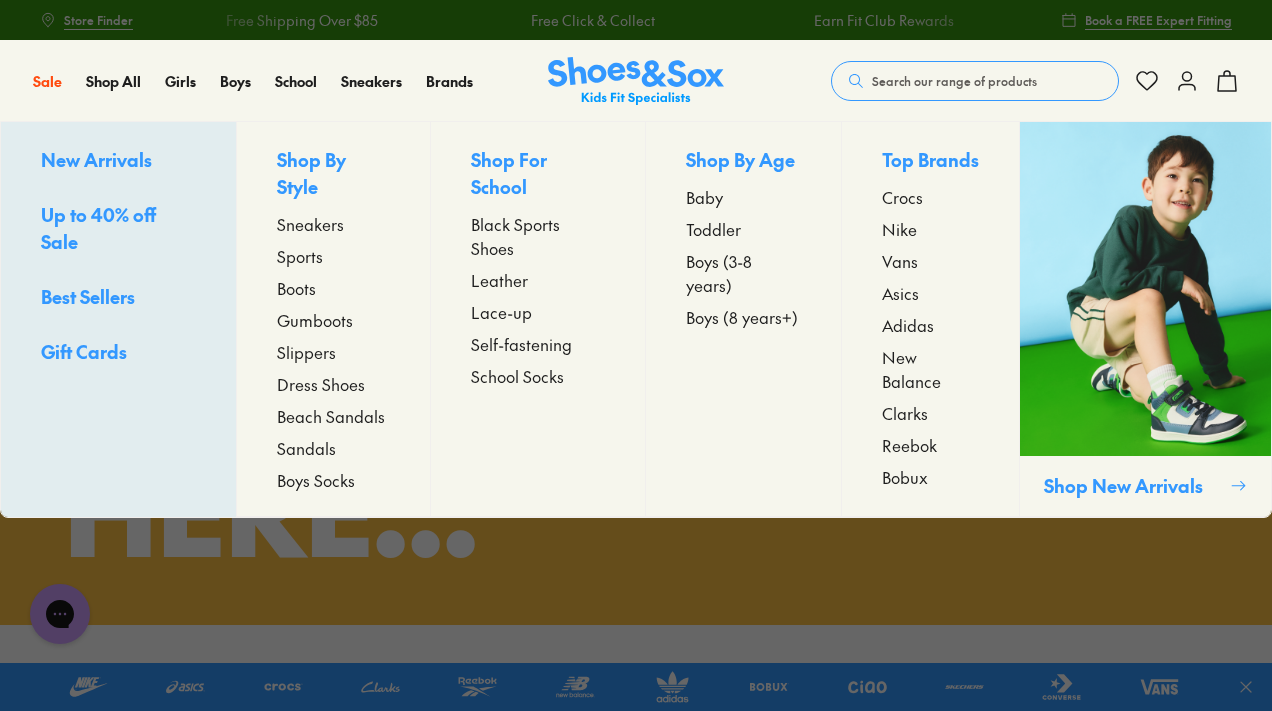click on "Toddler" at bounding box center (713, 229) 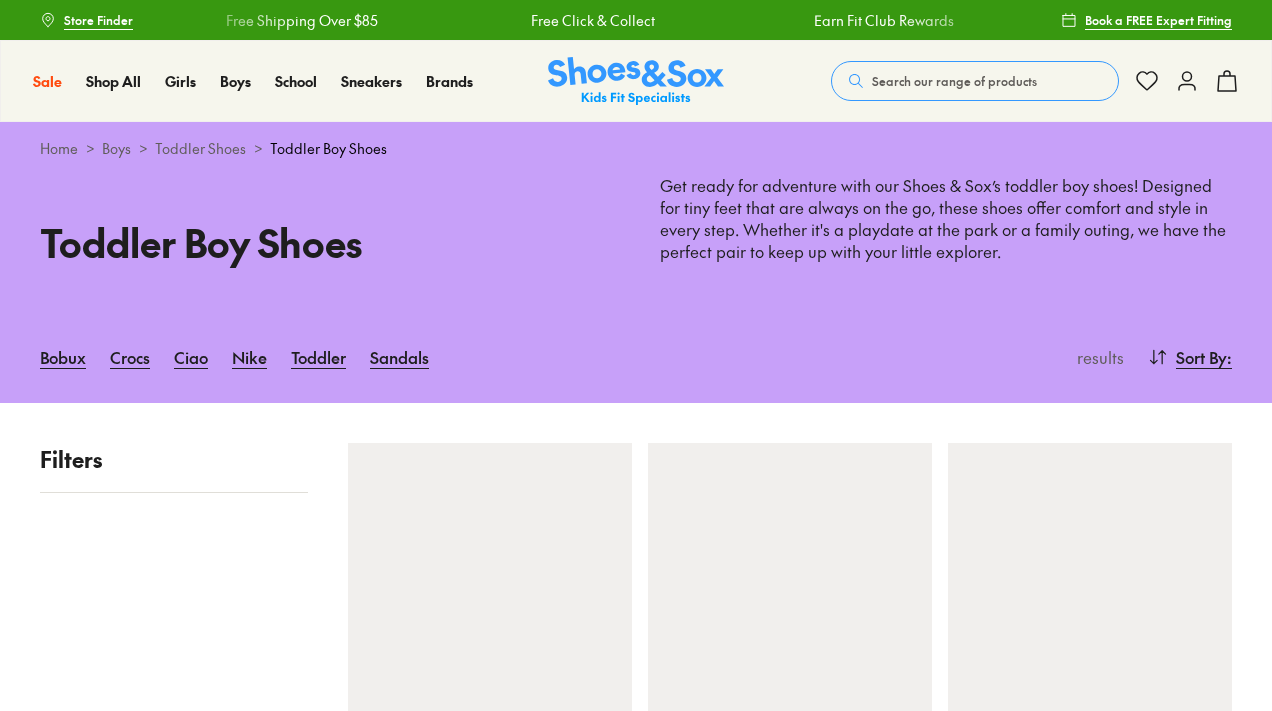 scroll, scrollTop: 0, scrollLeft: 0, axis: both 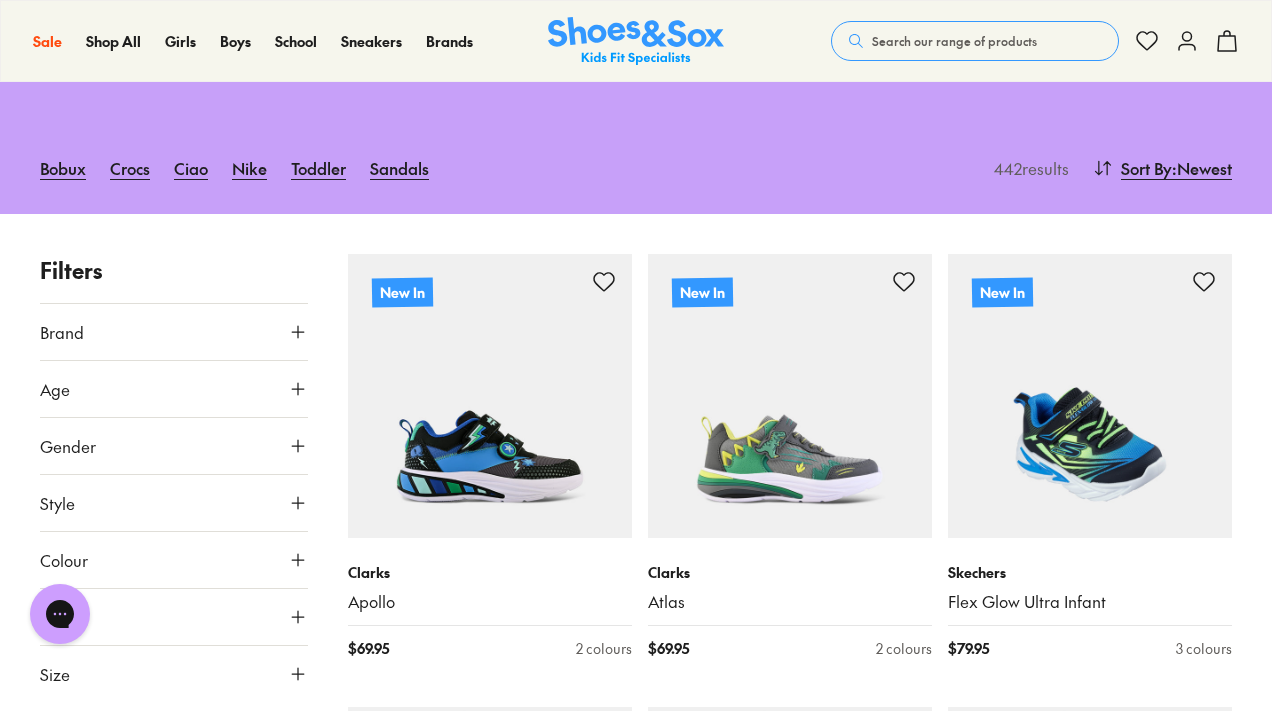click 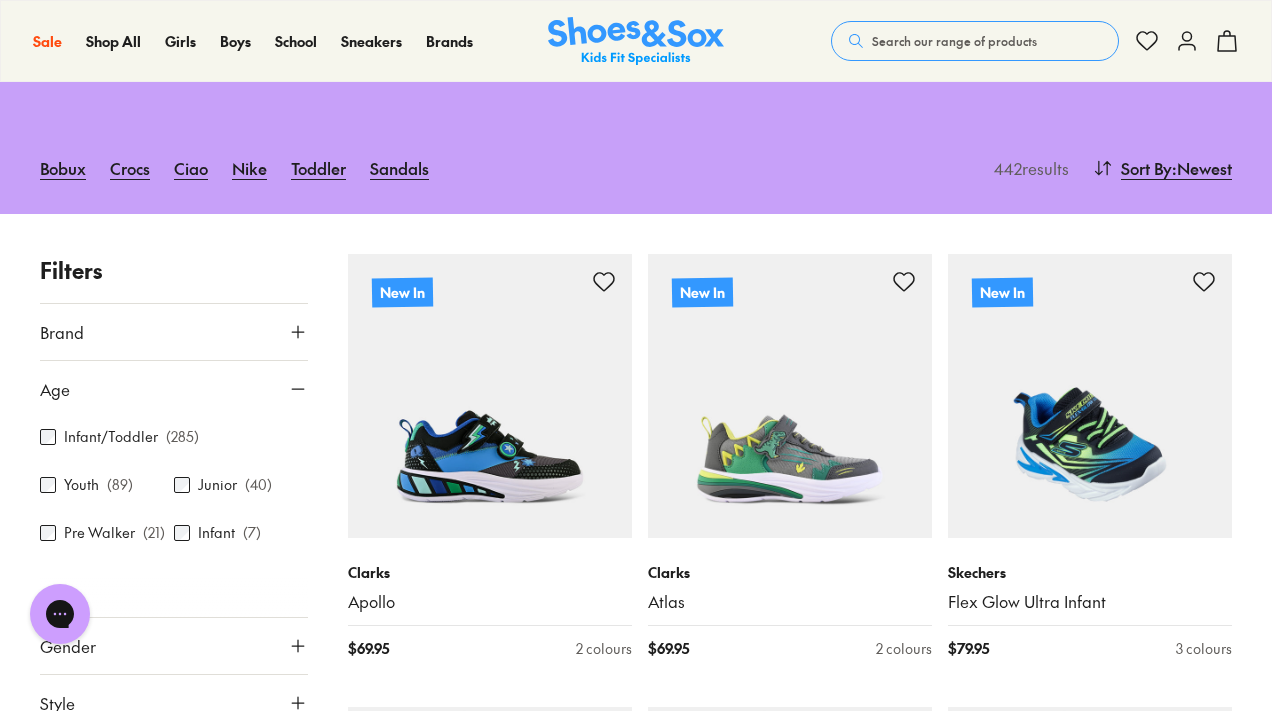click 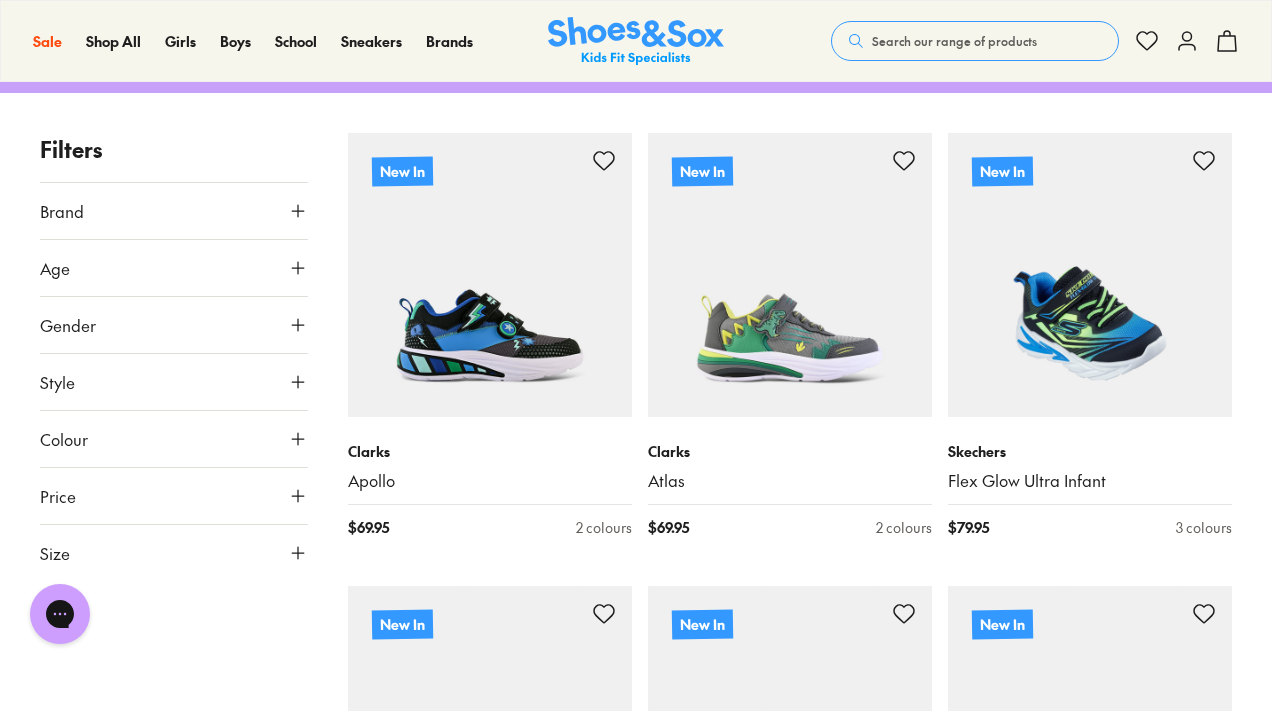scroll, scrollTop: 311, scrollLeft: 0, axis: vertical 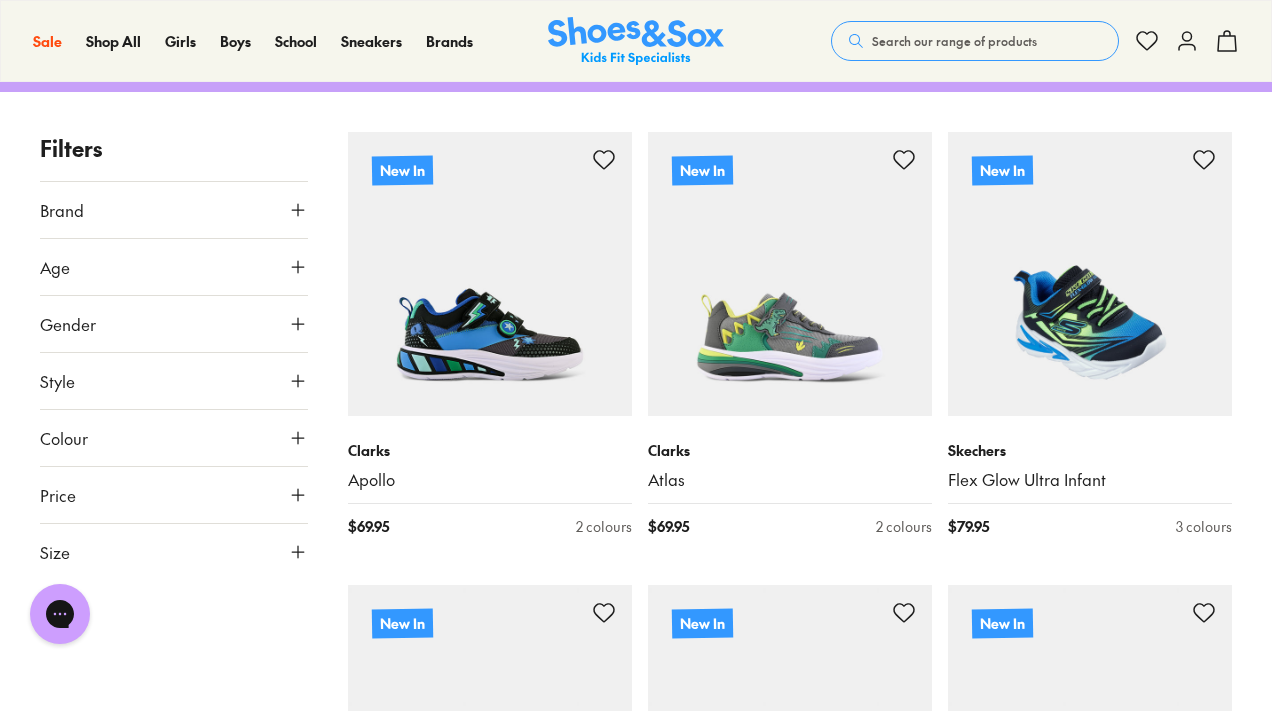 click on "Size" at bounding box center [174, 552] 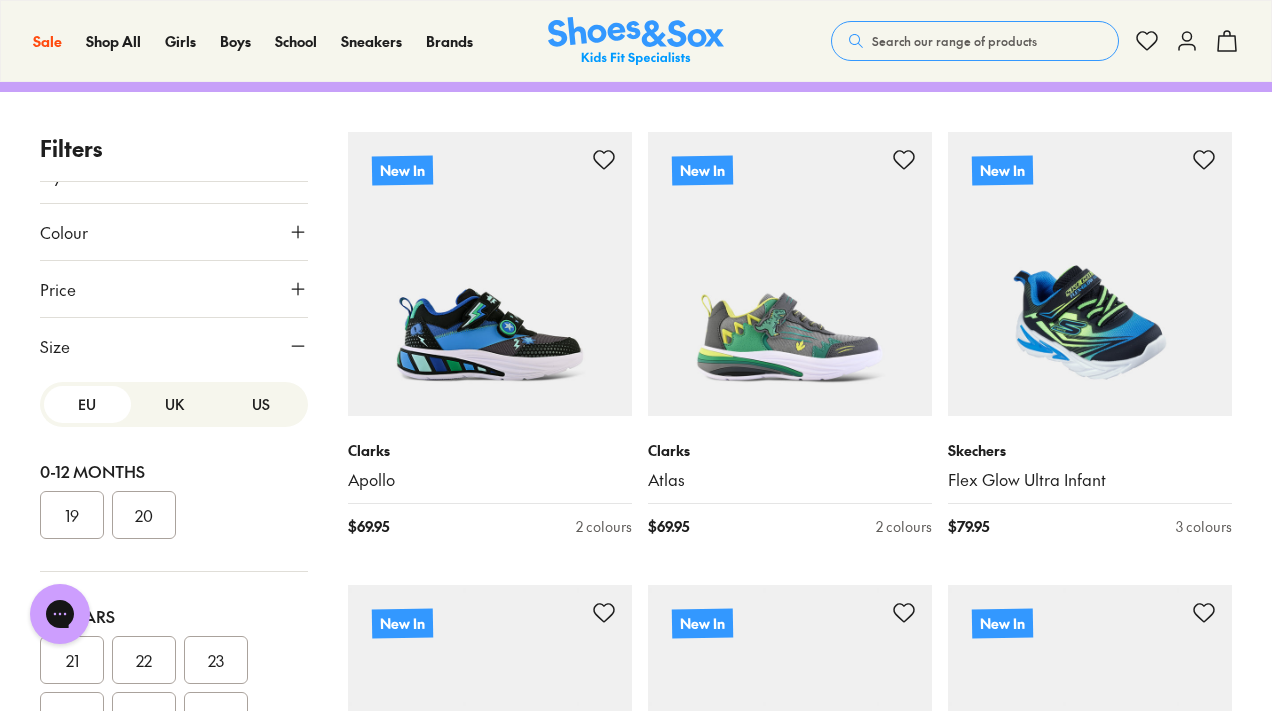 scroll, scrollTop: 222, scrollLeft: 0, axis: vertical 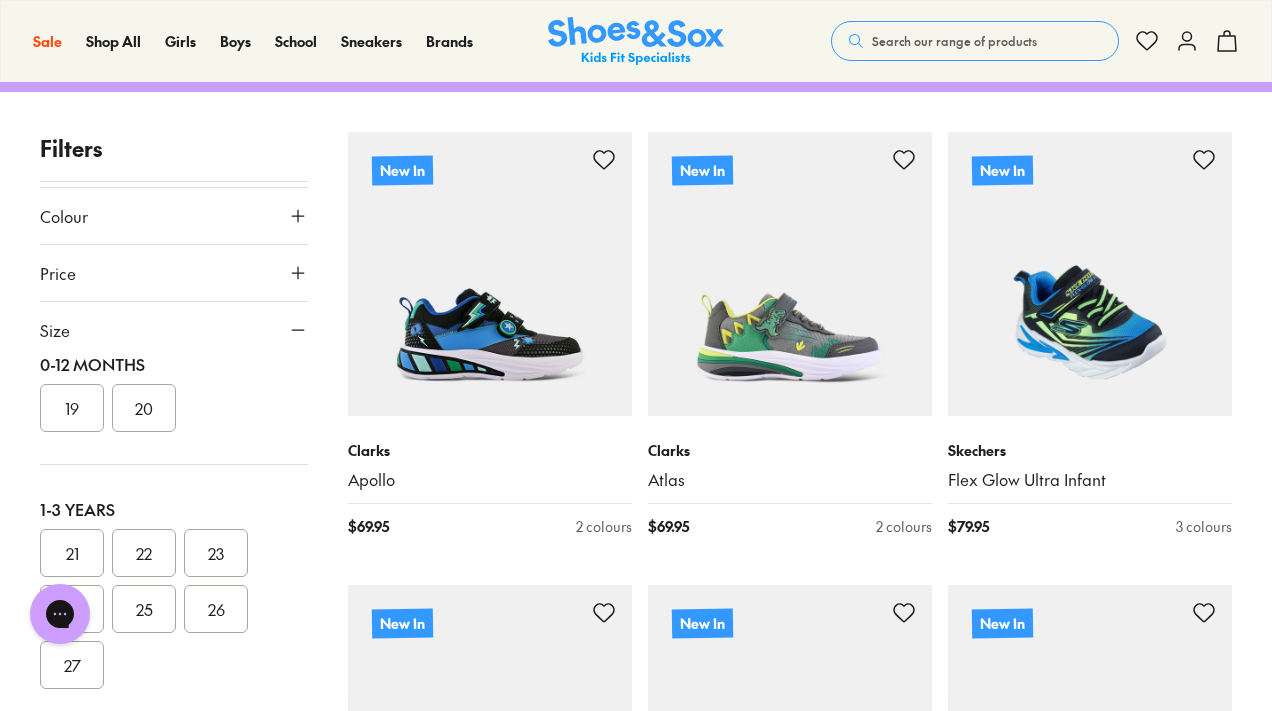click on "22" at bounding box center [144, 553] 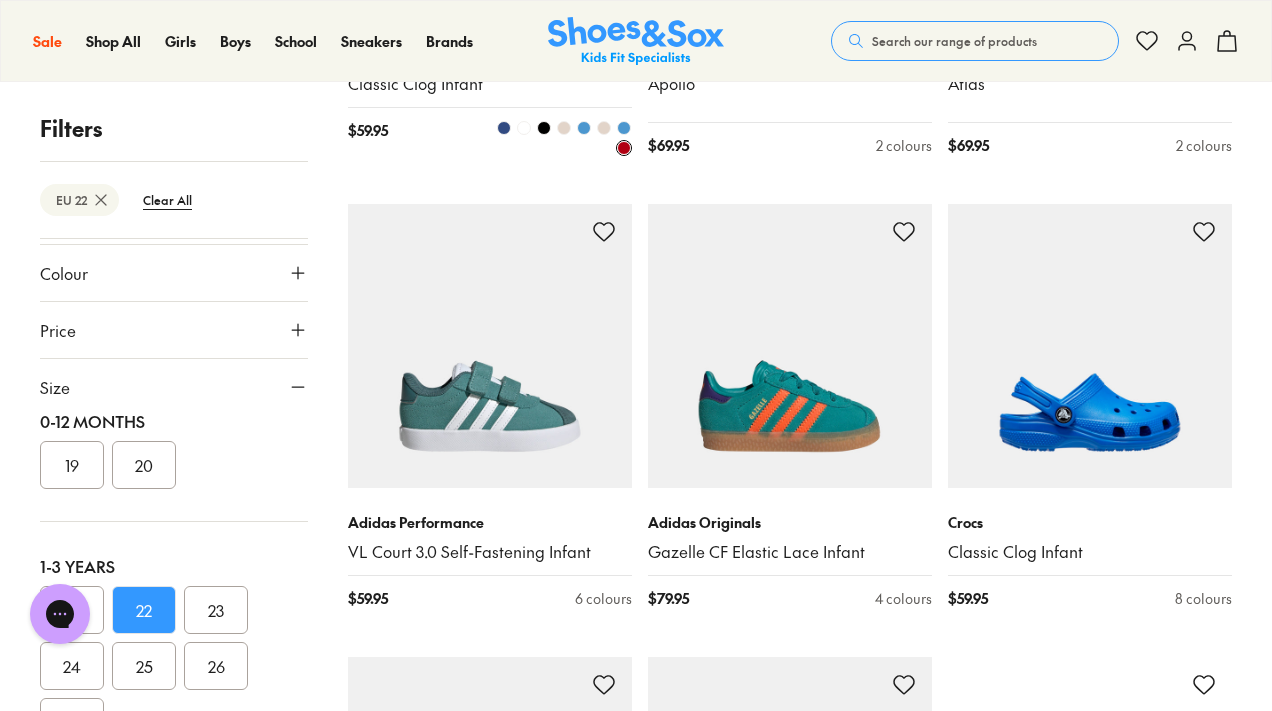 scroll, scrollTop: 2972, scrollLeft: 0, axis: vertical 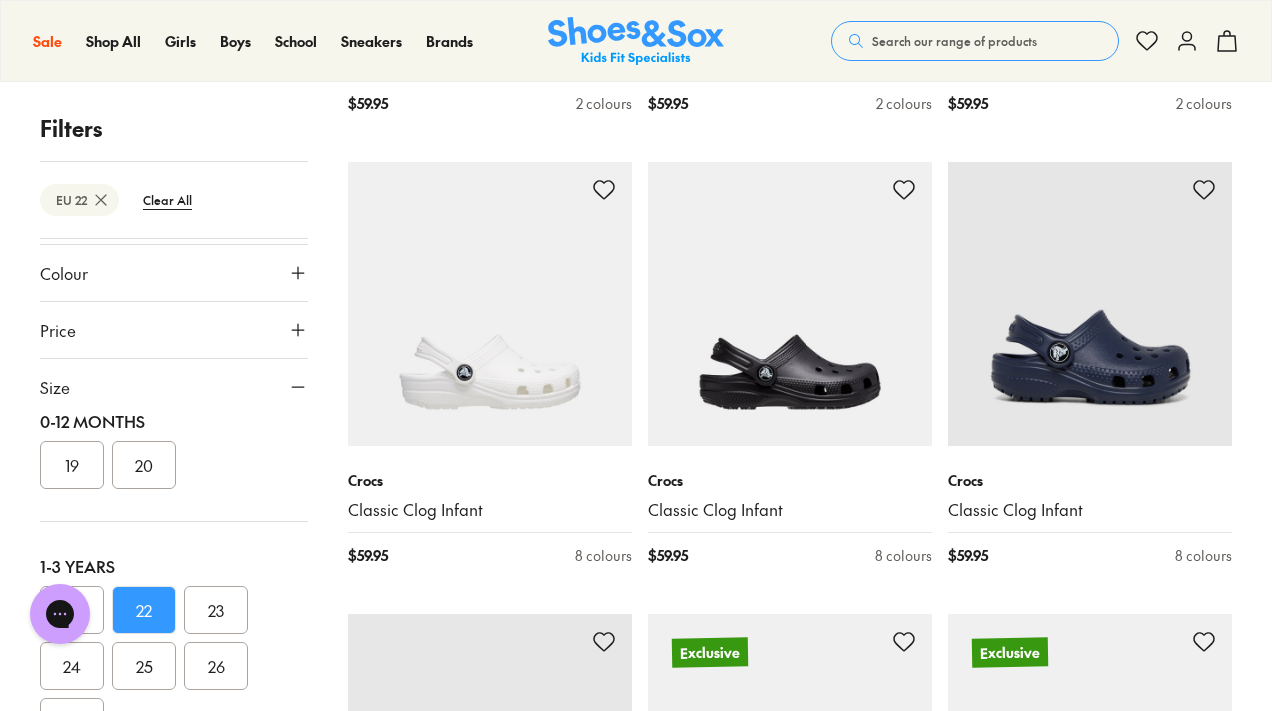 click at bounding box center (490, 304) 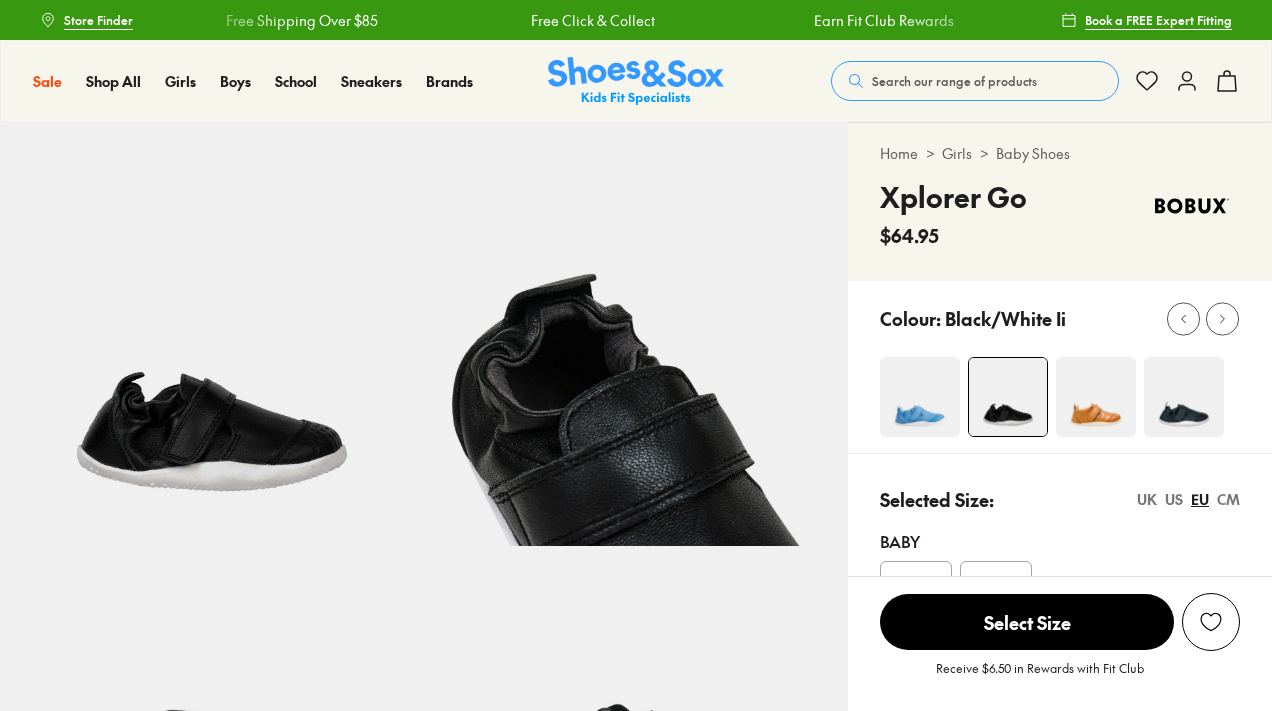 select on "*" 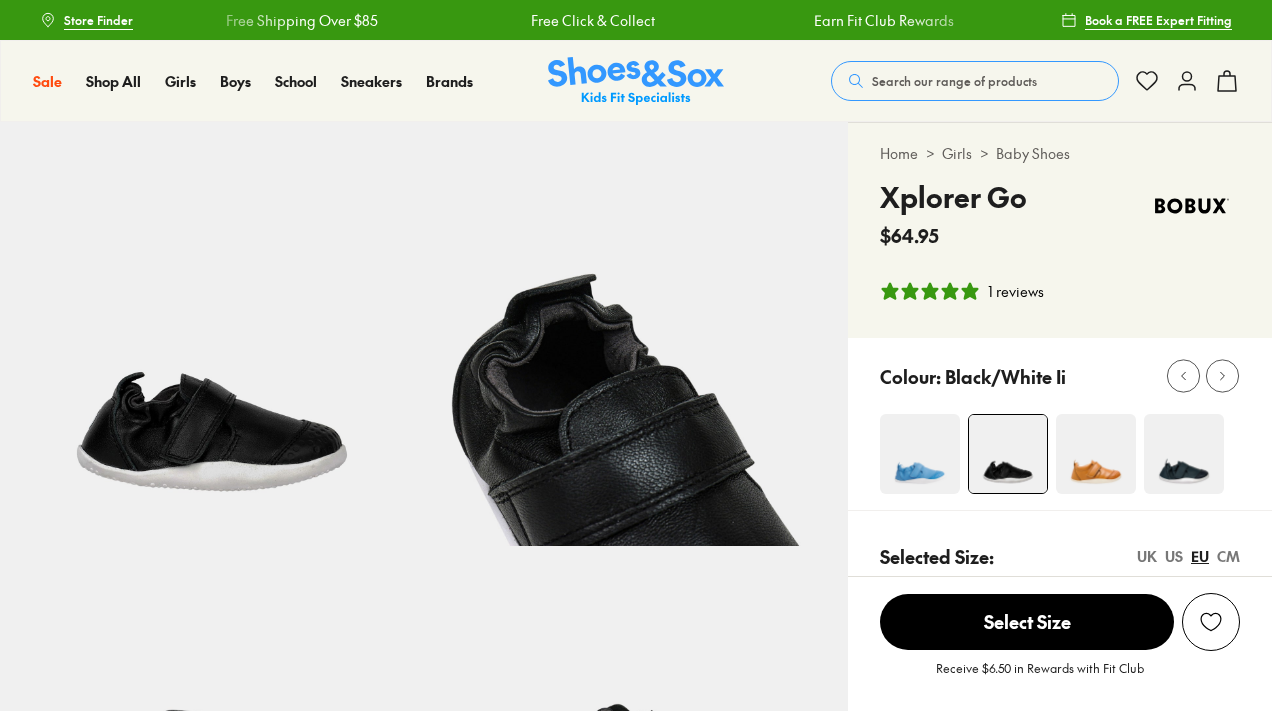 scroll, scrollTop: 0, scrollLeft: 0, axis: both 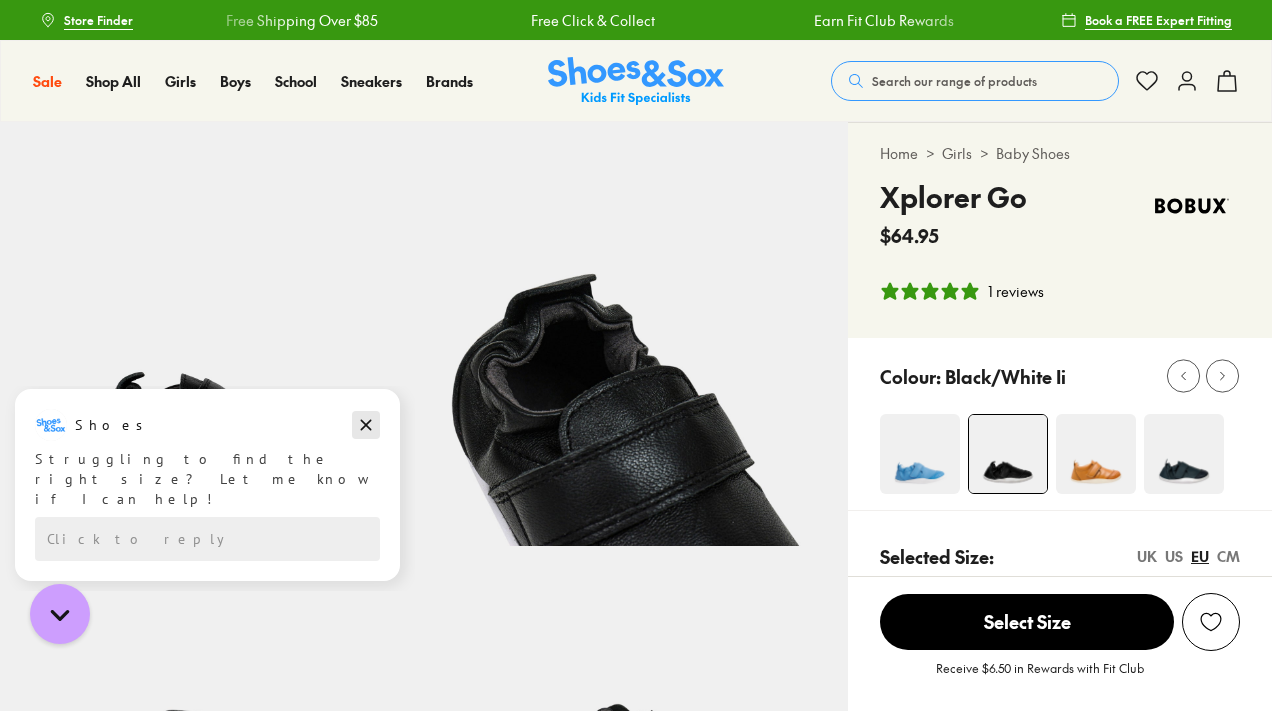click at bounding box center [366, 425] 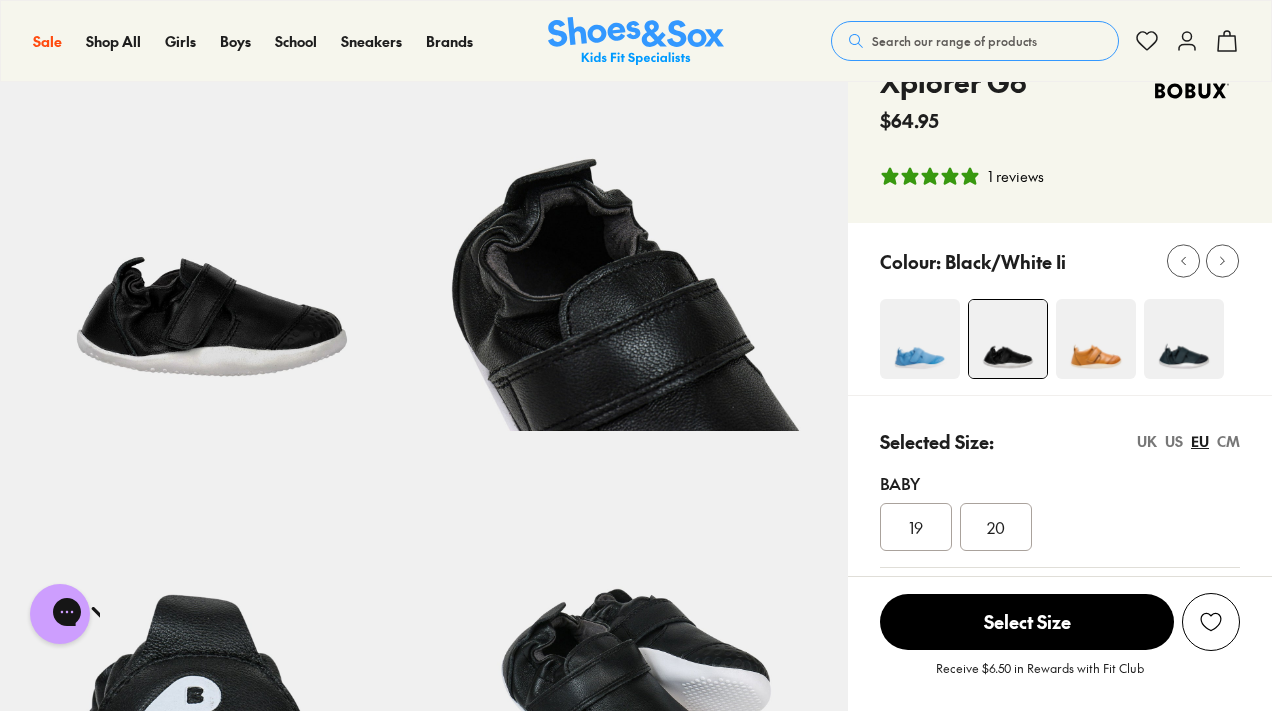 scroll, scrollTop: 116, scrollLeft: 0, axis: vertical 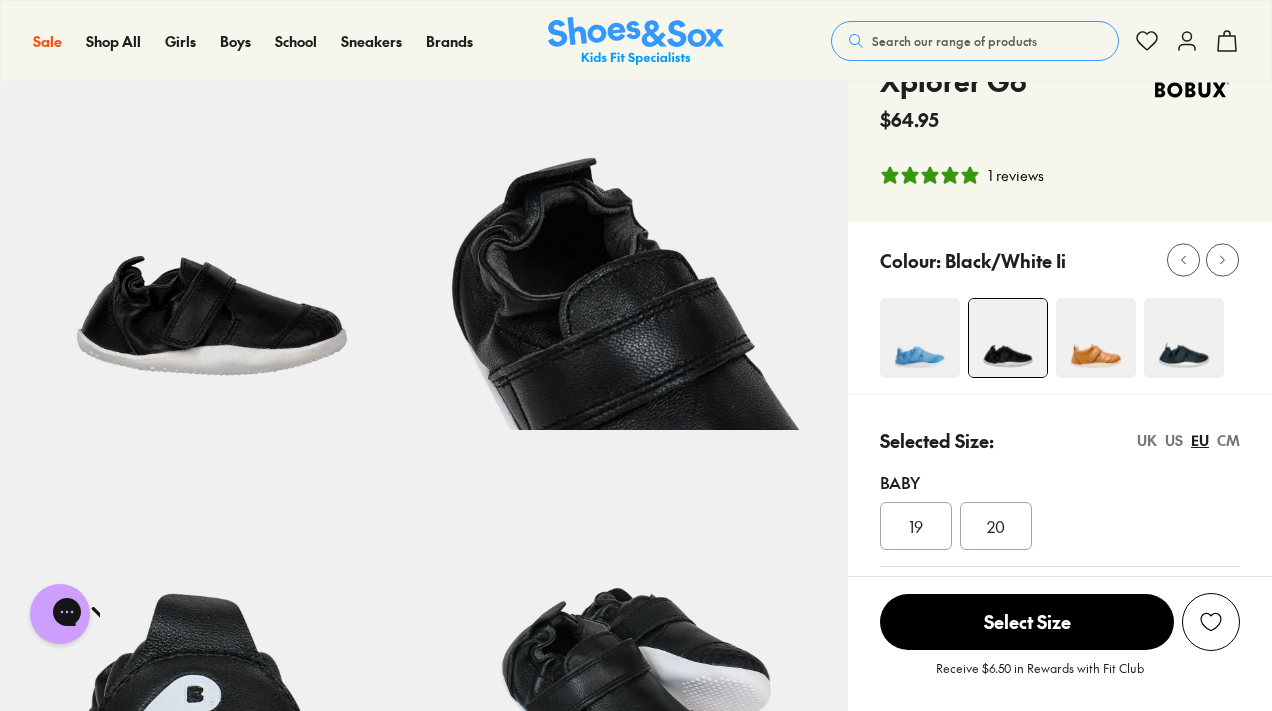 click at bounding box center (1184, 338) 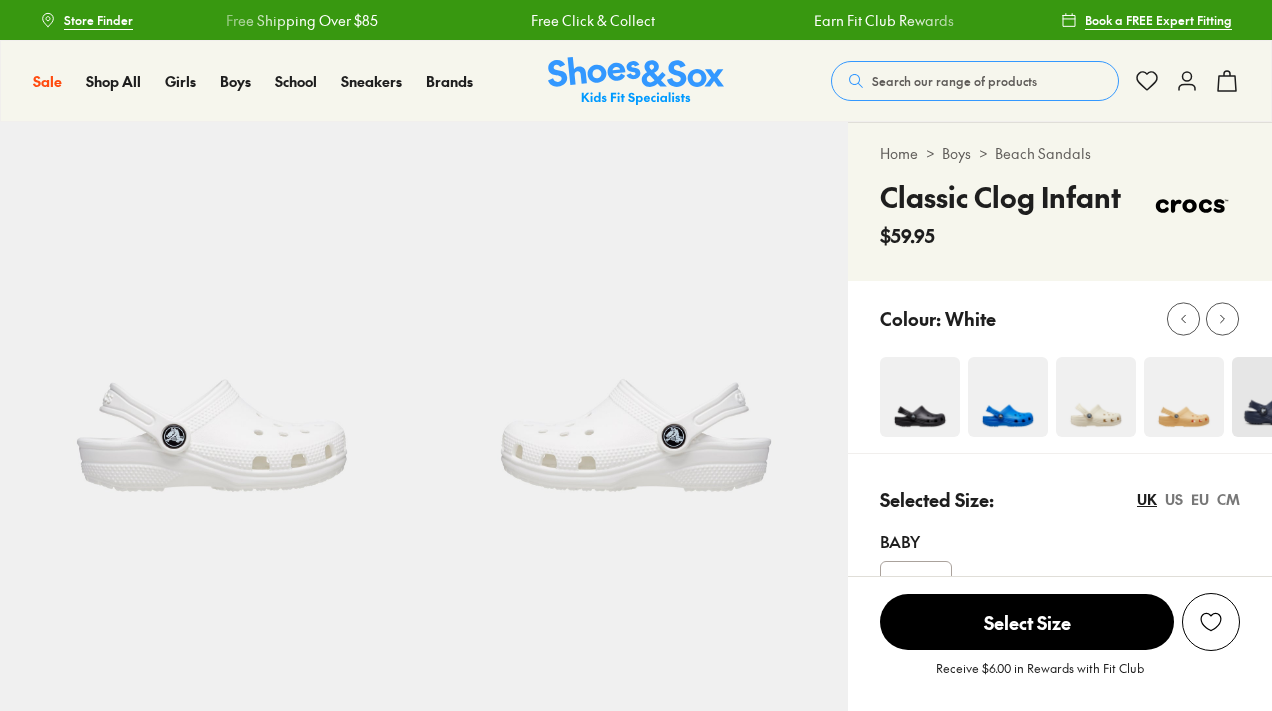 select on "*" 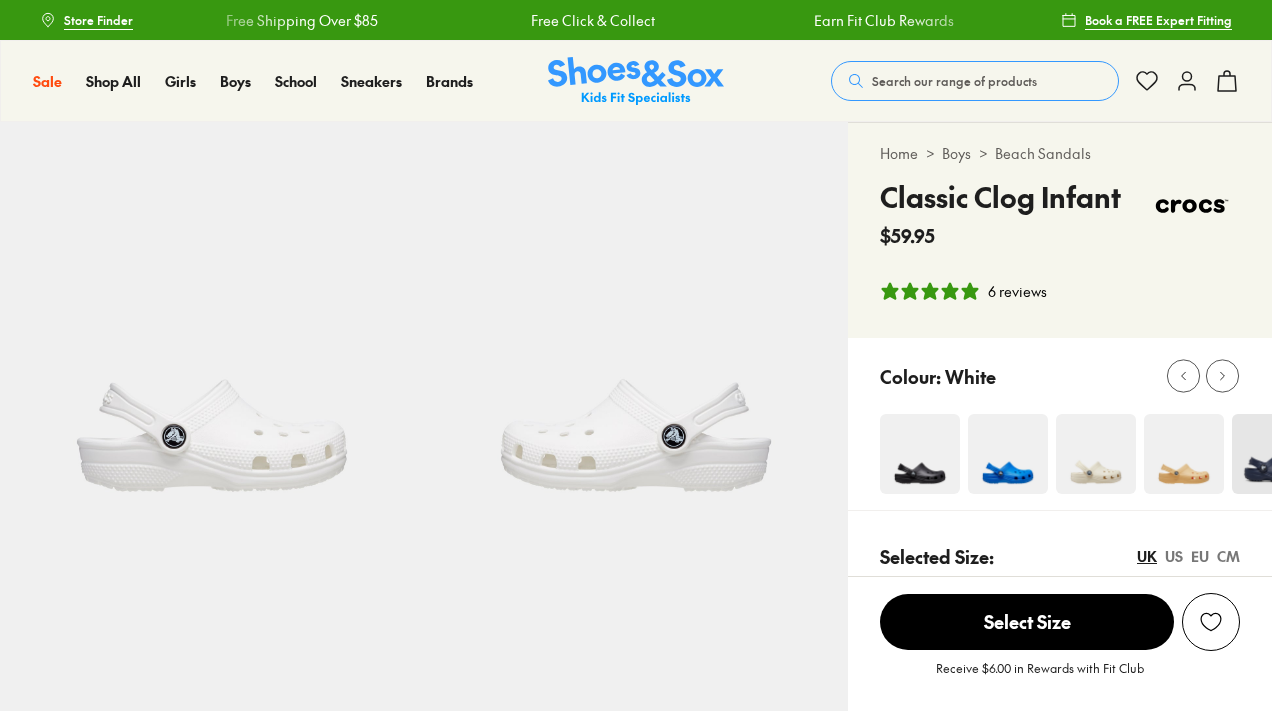 scroll, scrollTop: 0, scrollLeft: 0, axis: both 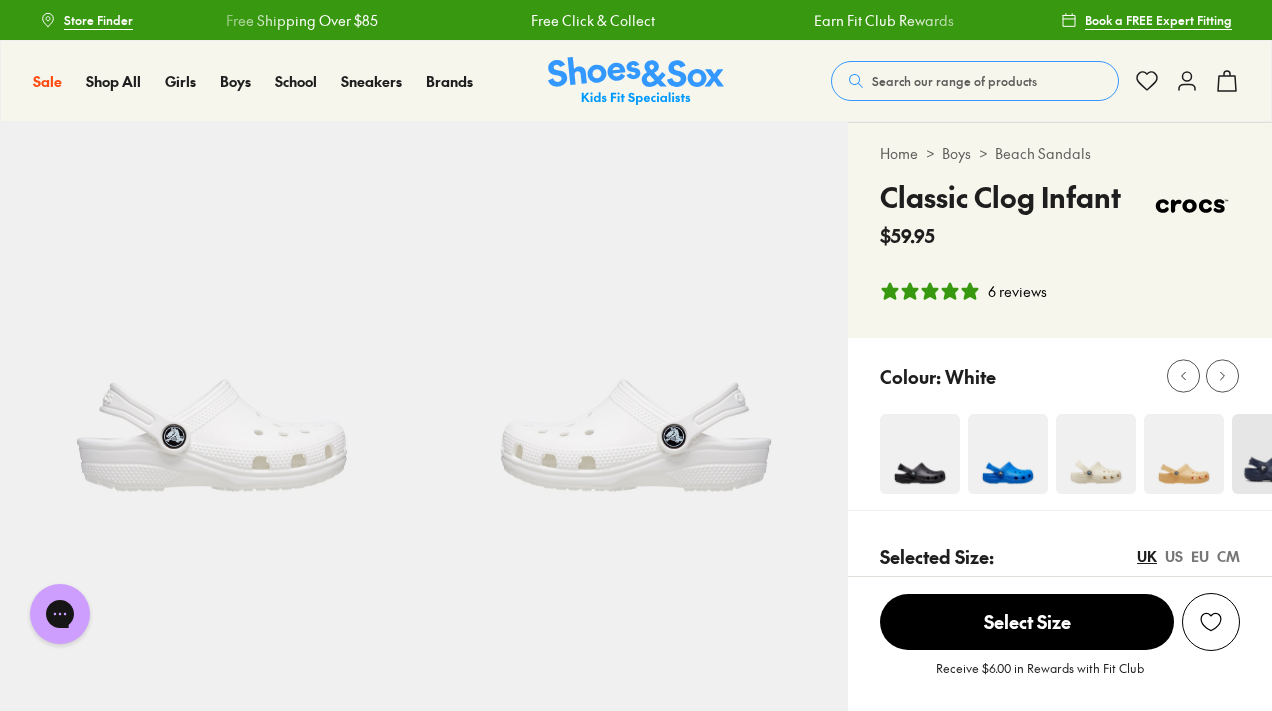 click at bounding box center (1096, 454) 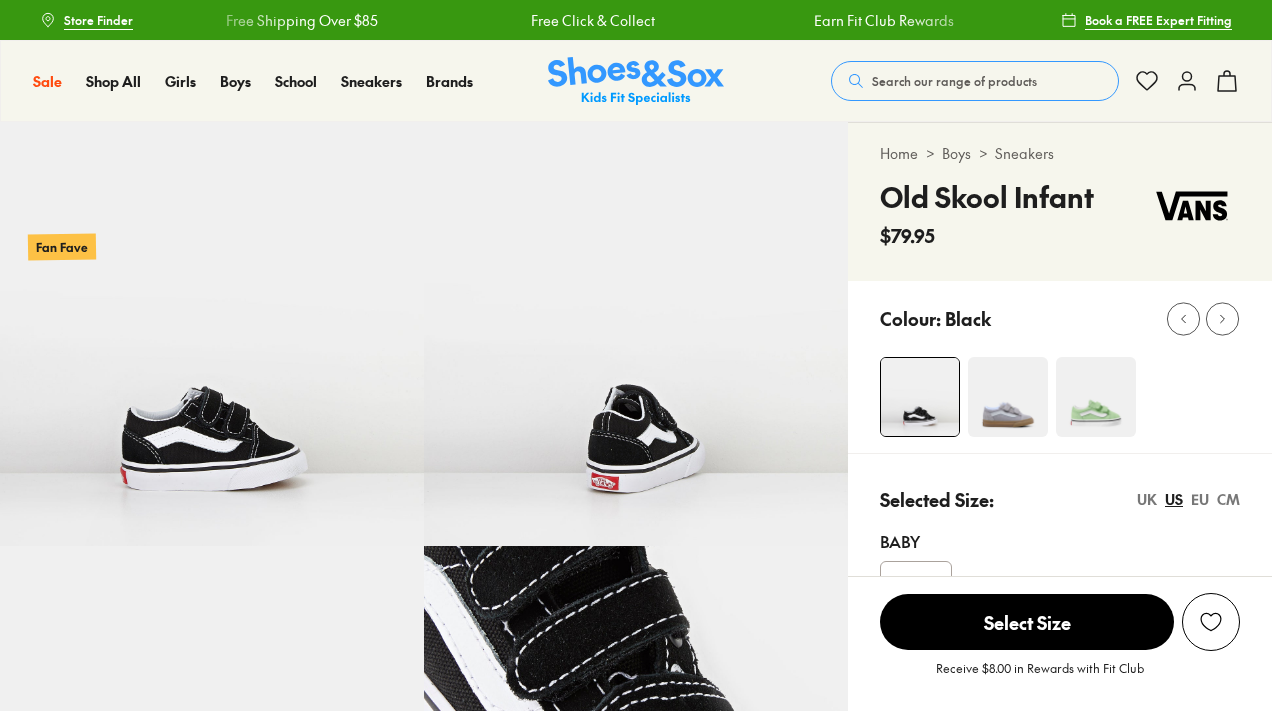 select on "*" 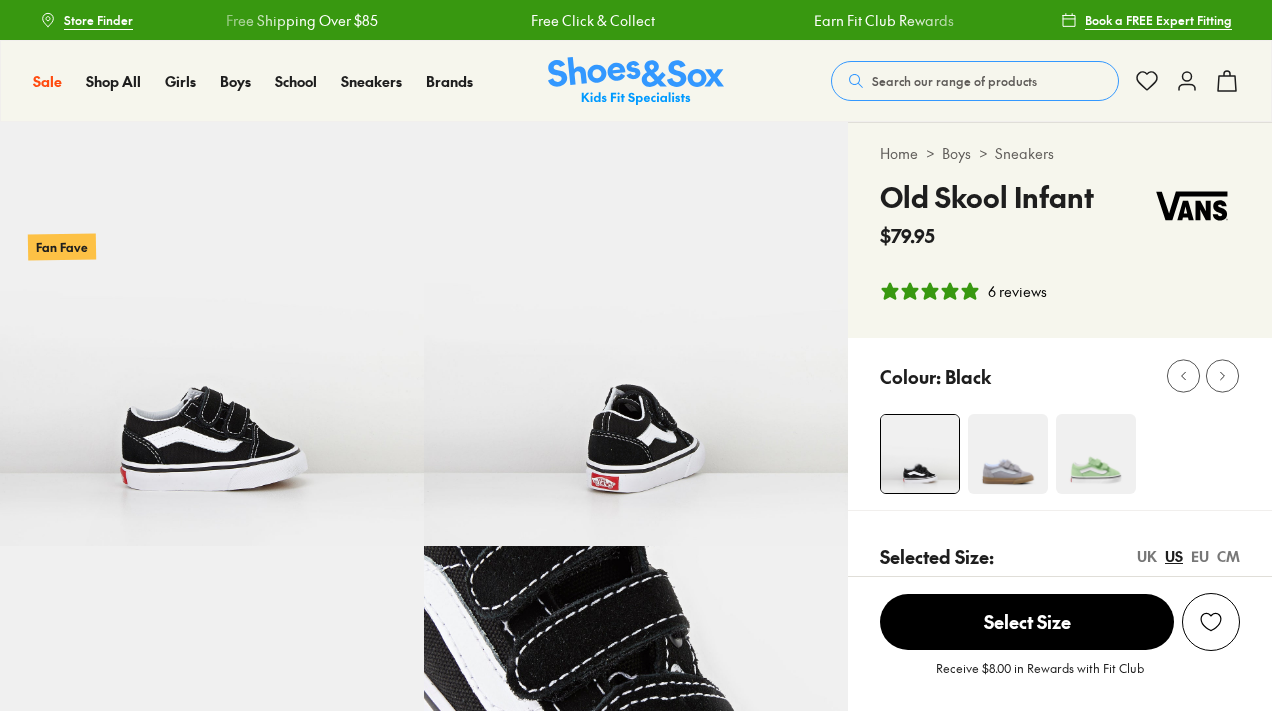 scroll, scrollTop: 0, scrollLeft: 0, axis: both 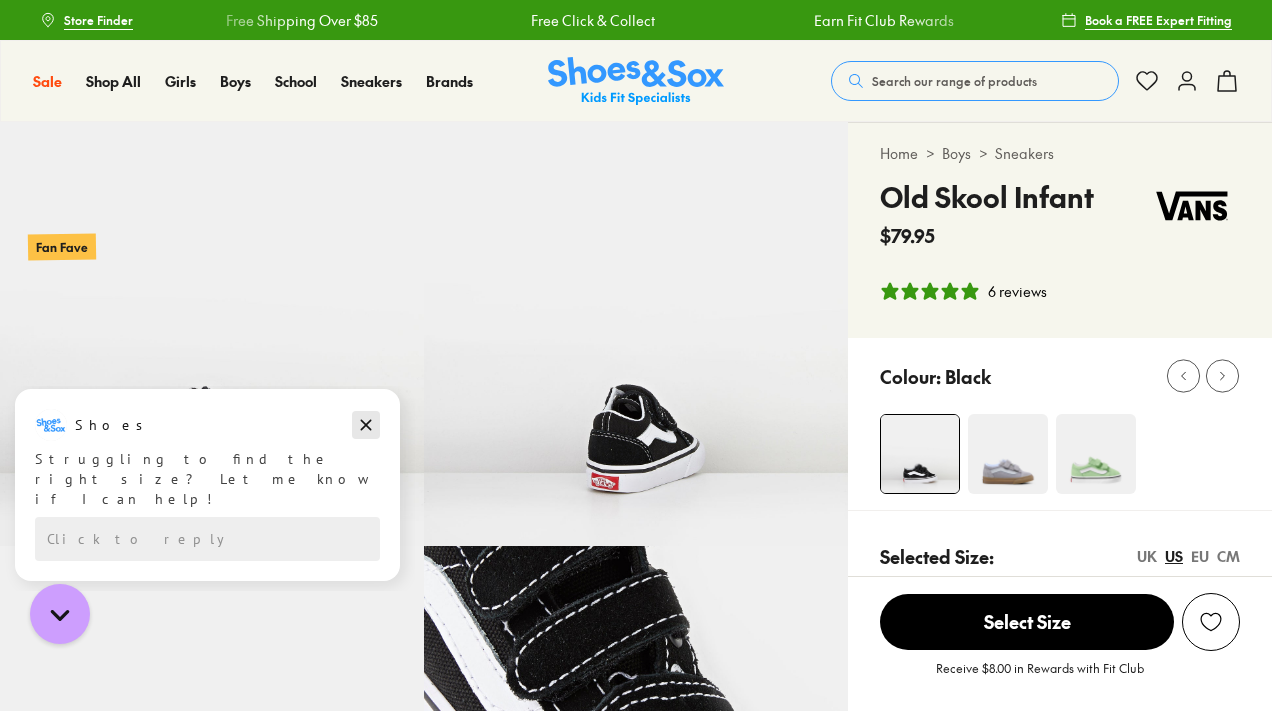 click 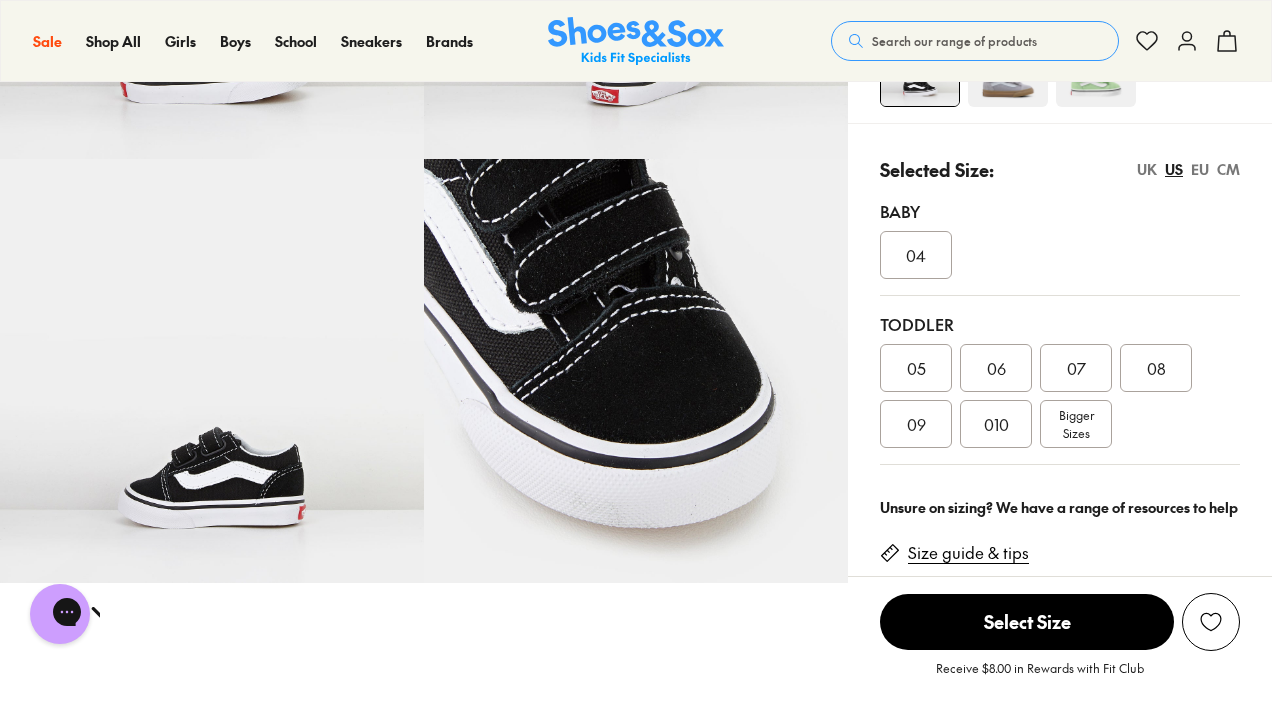 scroll, scrollTop: 395, scrollLeft: 0, axis: vertical 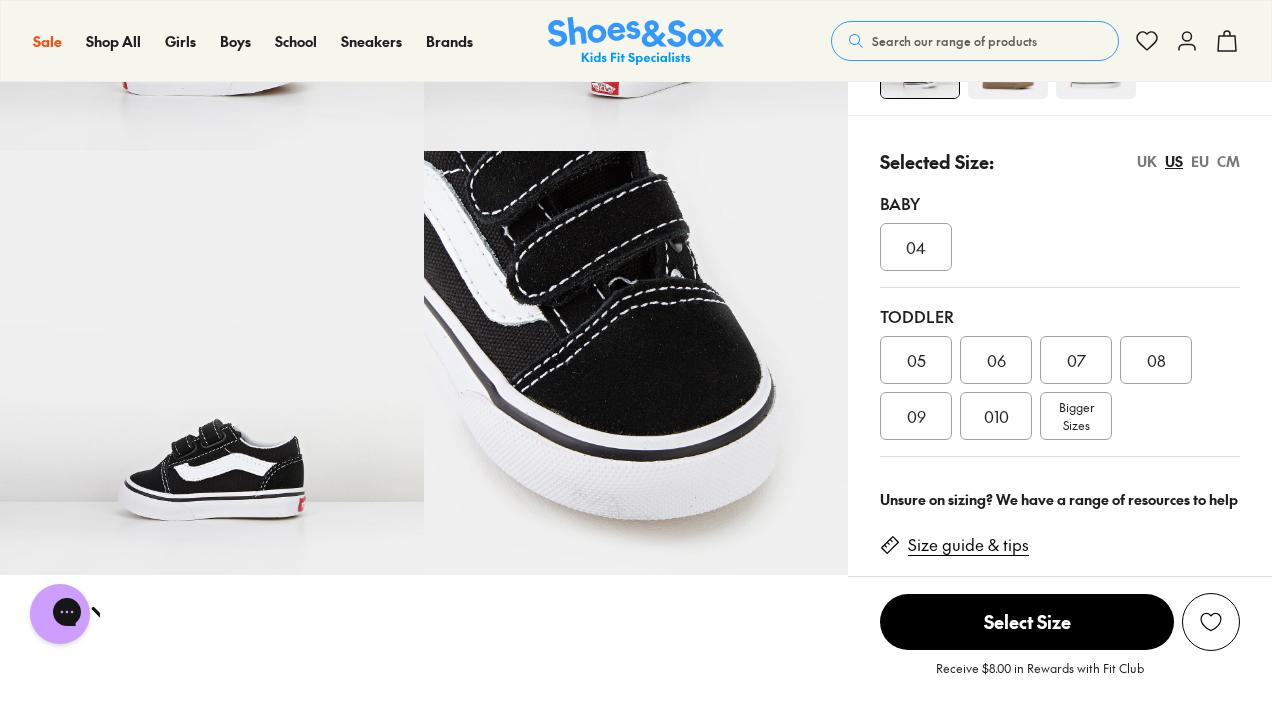 click on "EU" at bounding box center (1200, 161) 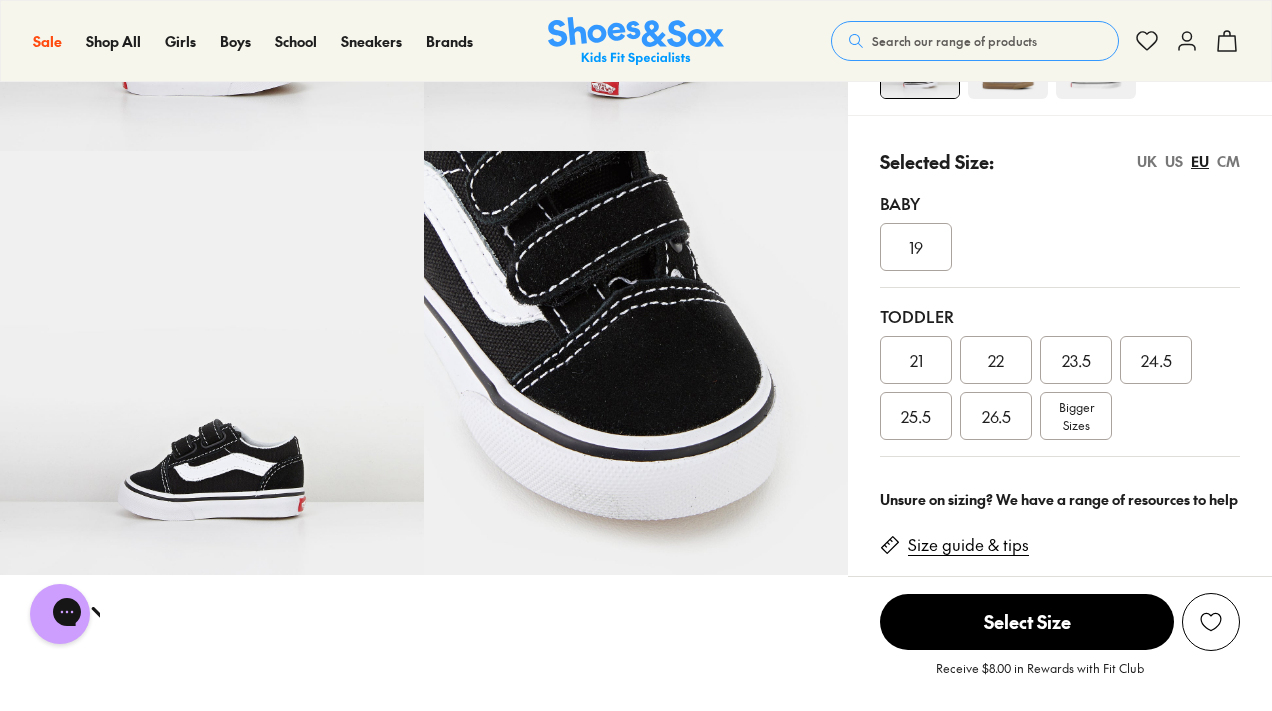 click on "22" at bounding box center [996, 360] 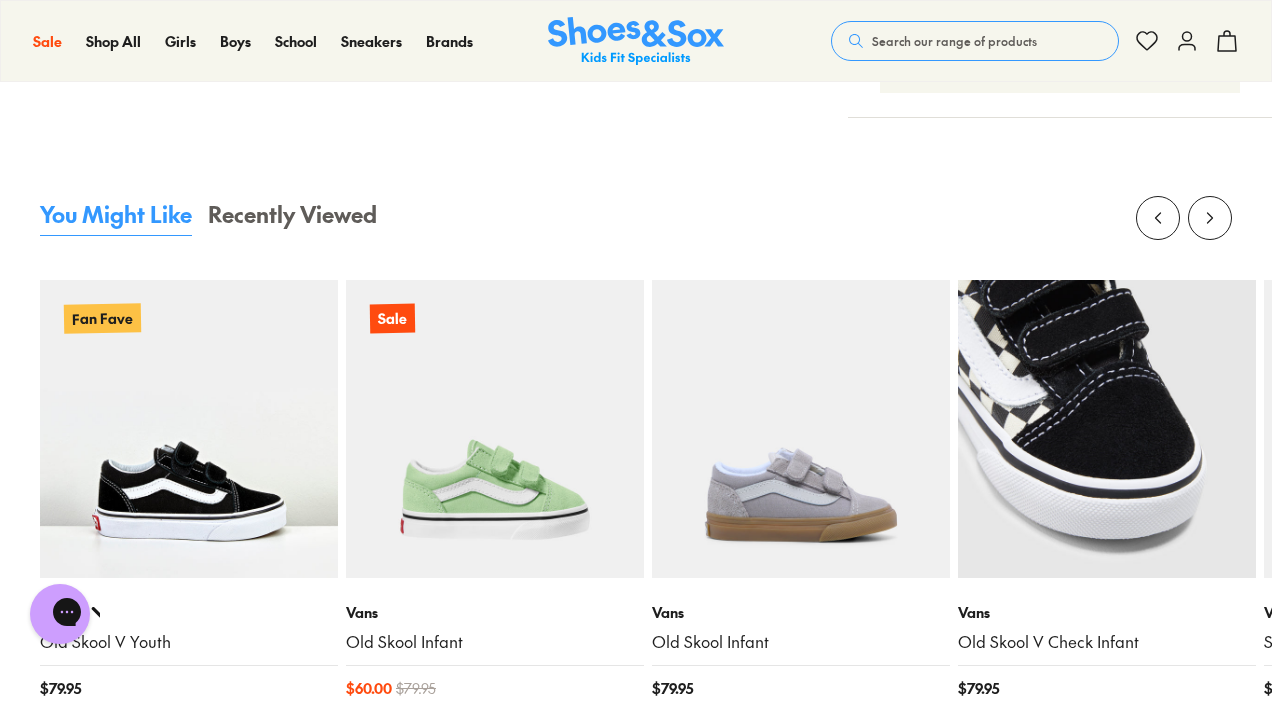 scroll, scrollTop: 1950, scrollLeft: 0, axis: vertical 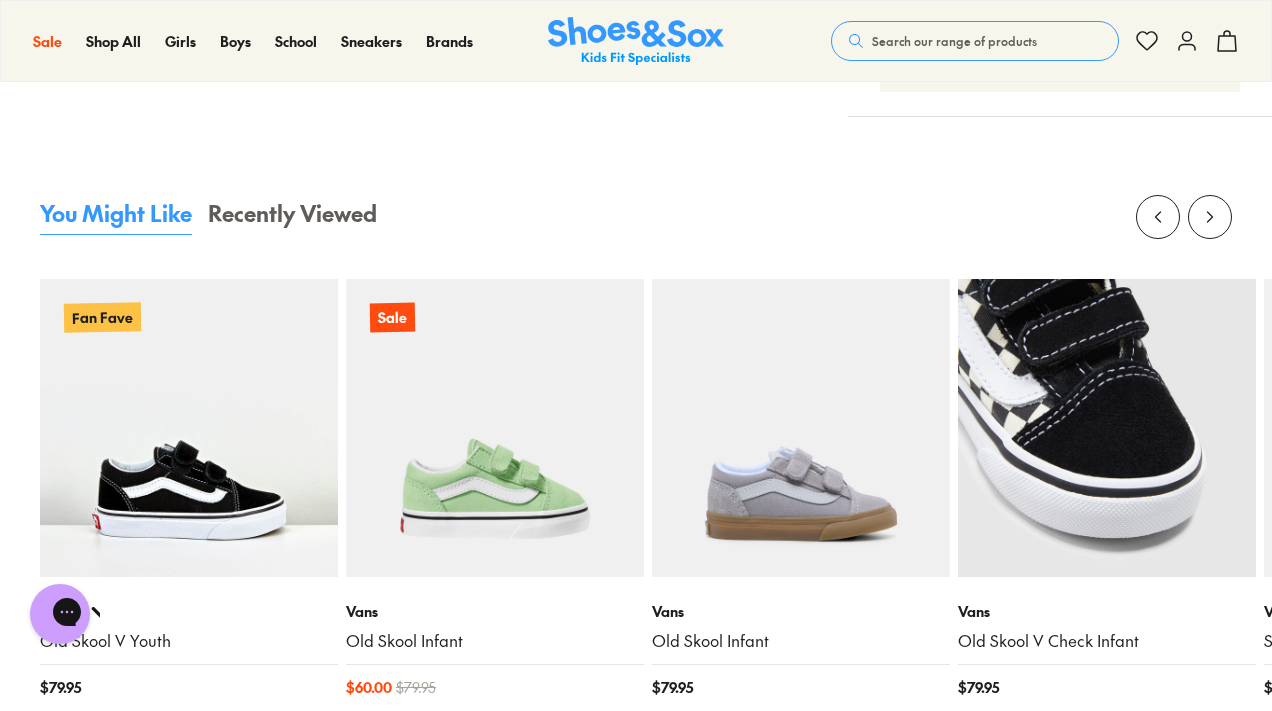 click at bounding box center [1107, 428] 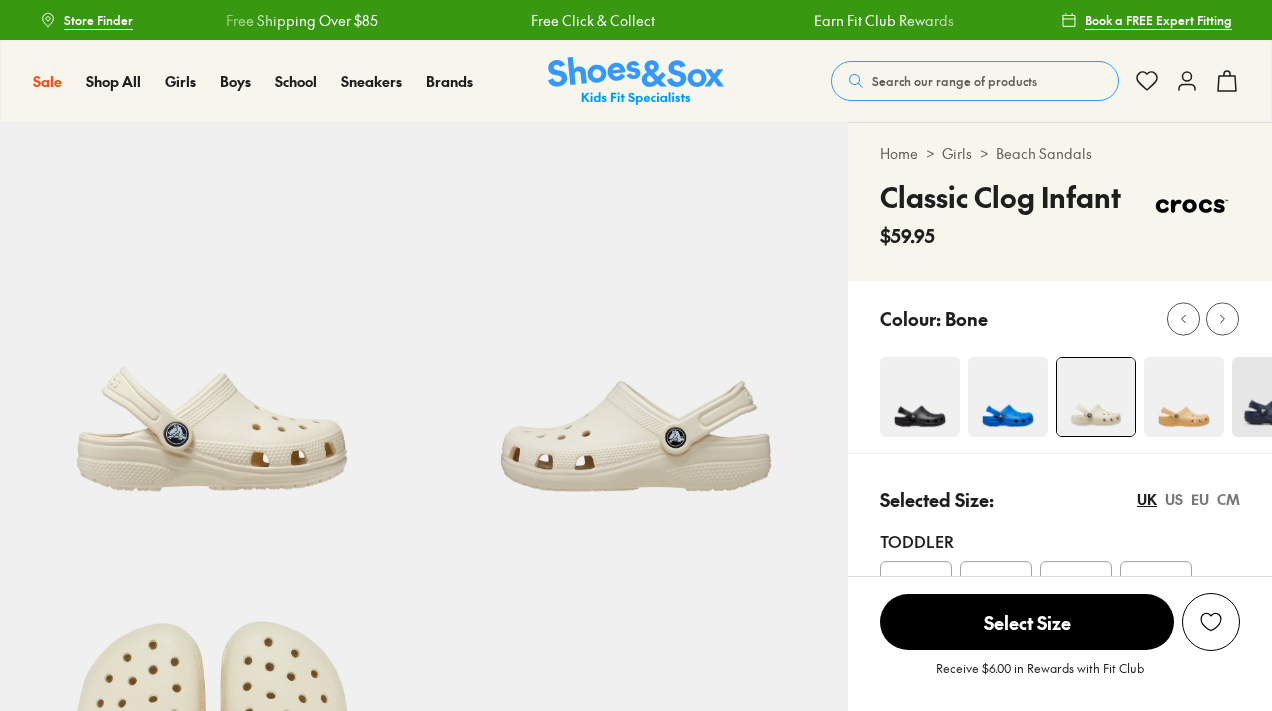 scroll, scrollTop: 0, scrollLeft: 0, axis: both 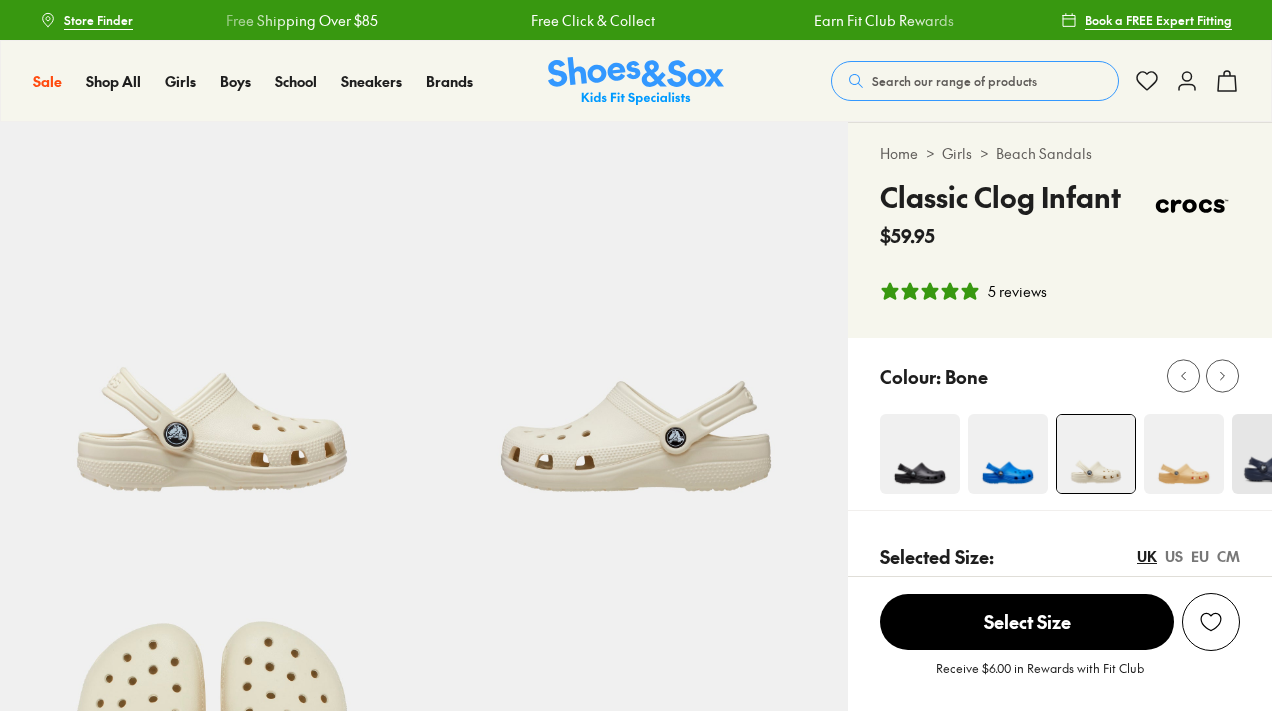 select on "*" 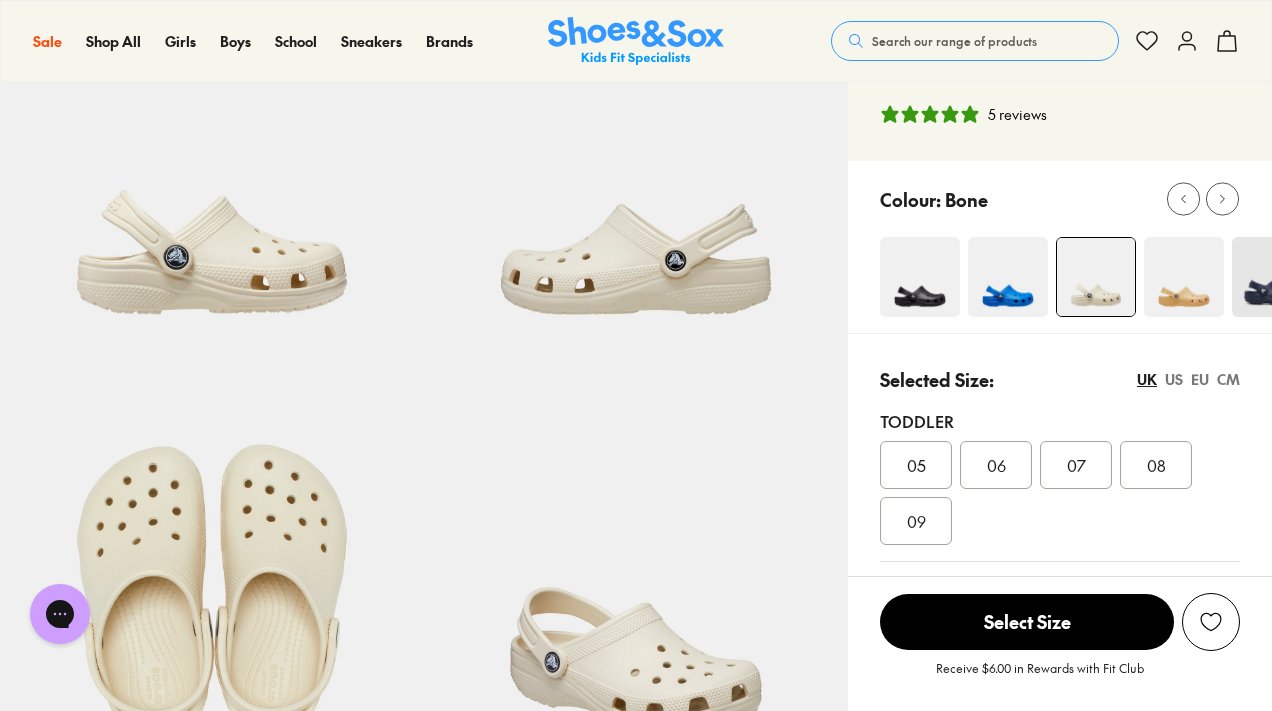 scroll, scrollTop: 178, scrollLeft: 0, axis: vertical 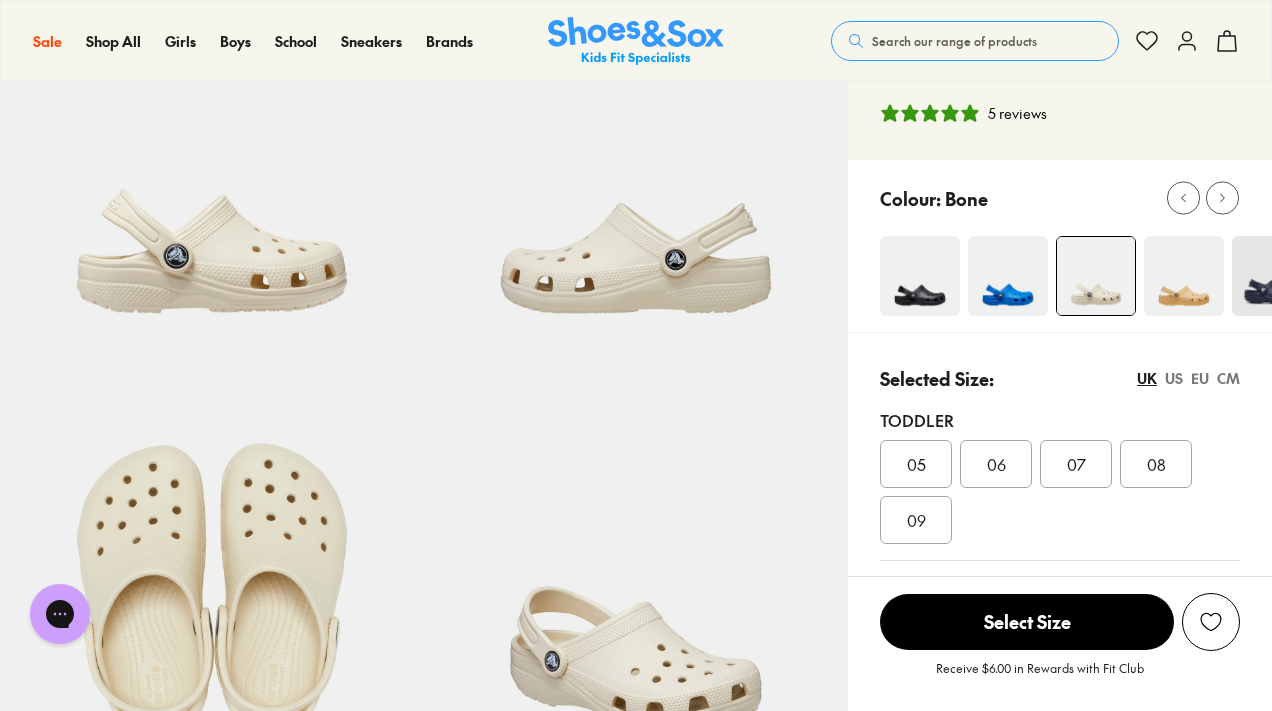 click on "US" at bounding box center (1174, 378) 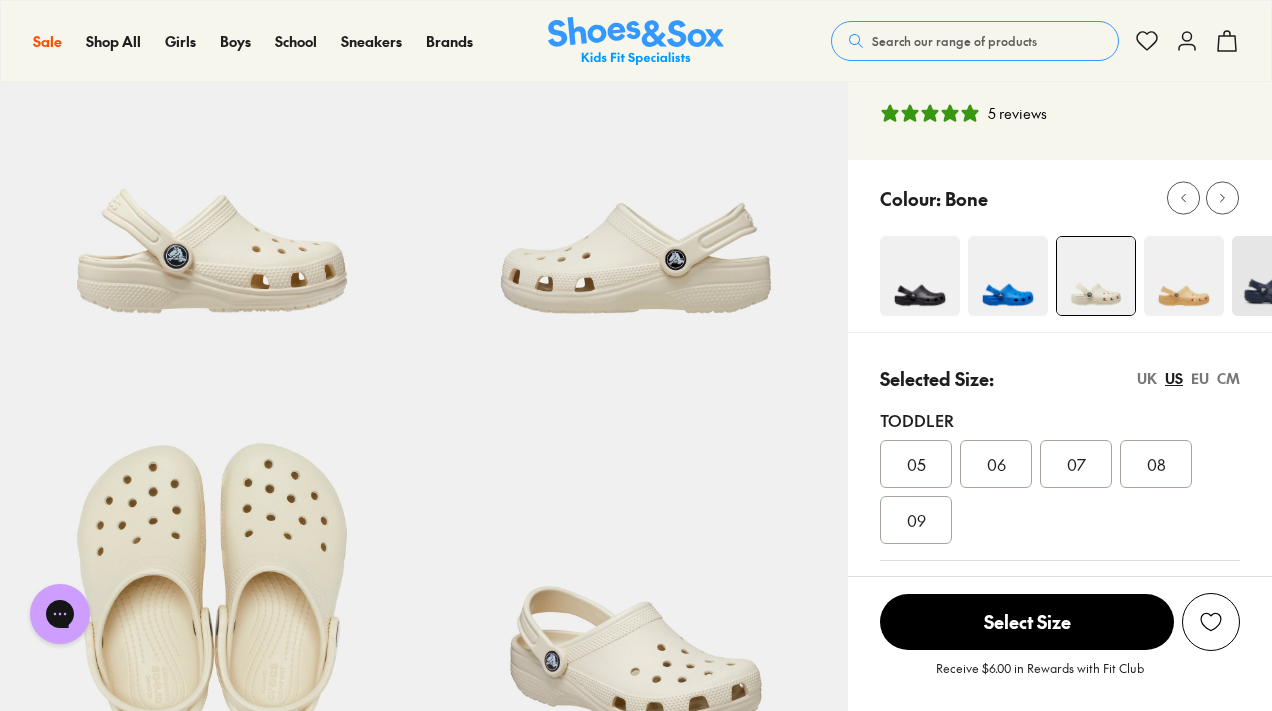 click on "EU" at bounding box center (1200, 378) 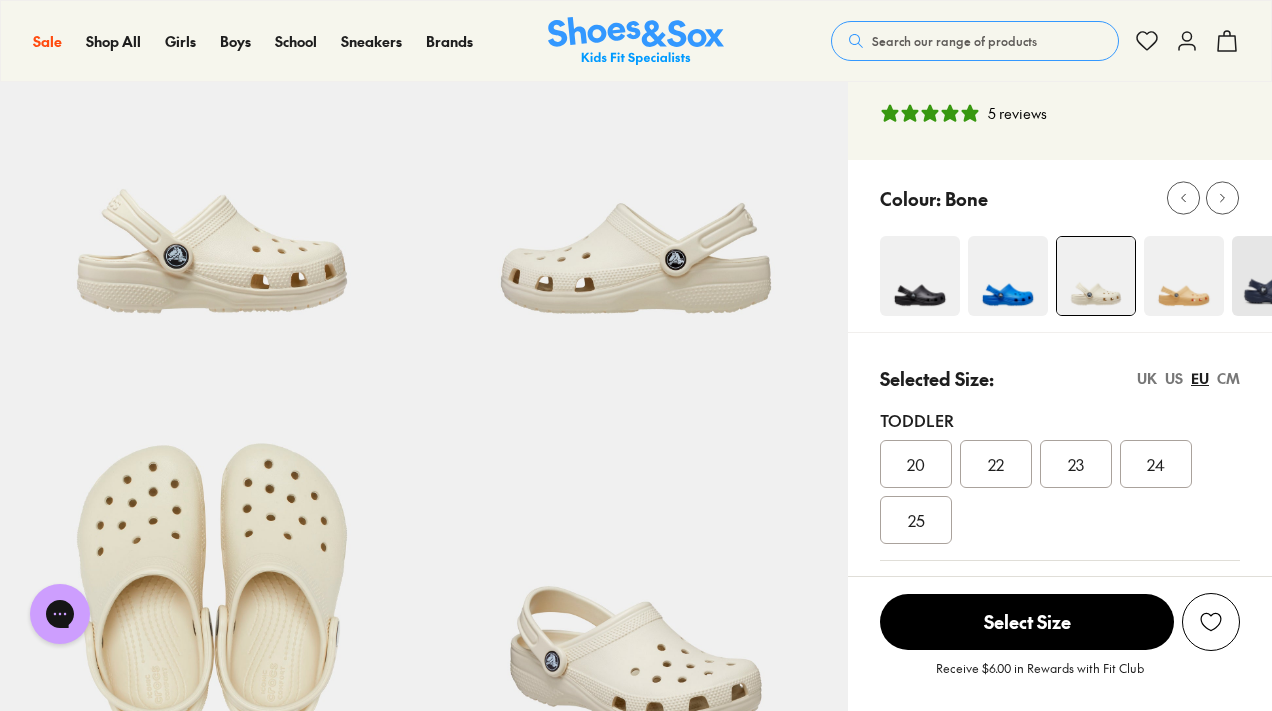 click on "CM" at bounding box center (1228, 378) 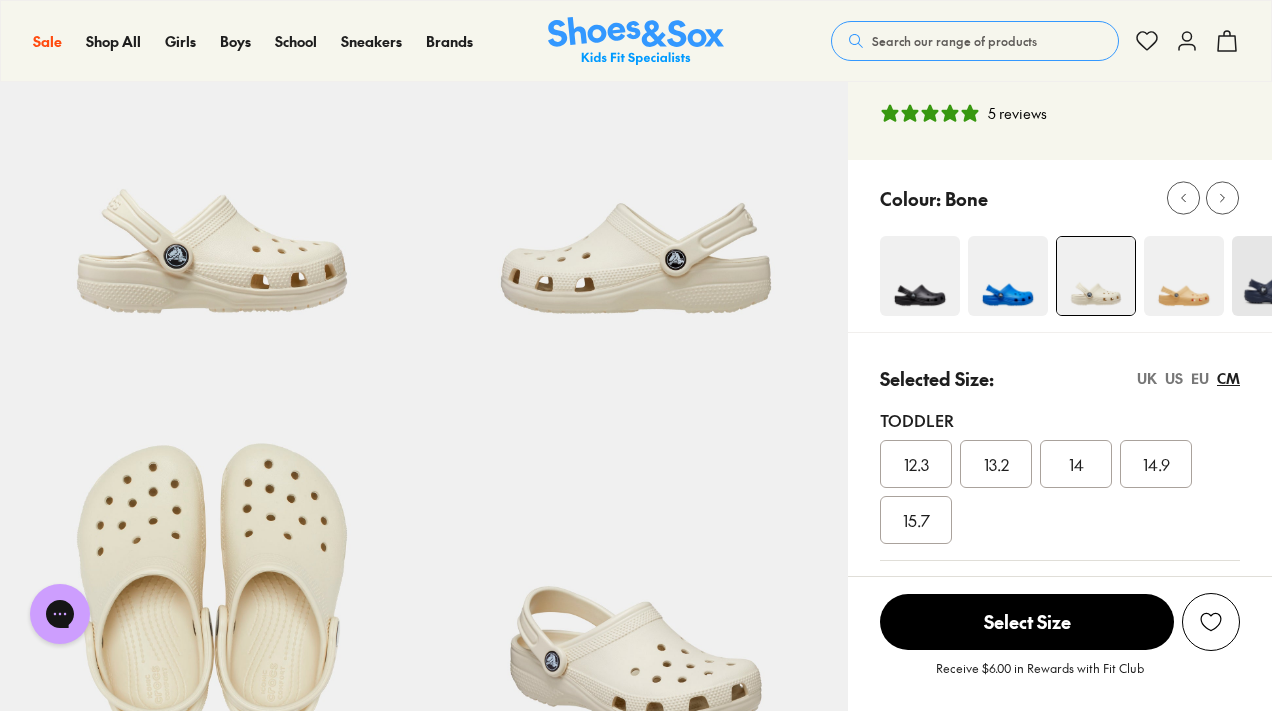 click on "EU" at bounding box center (1200, 378) 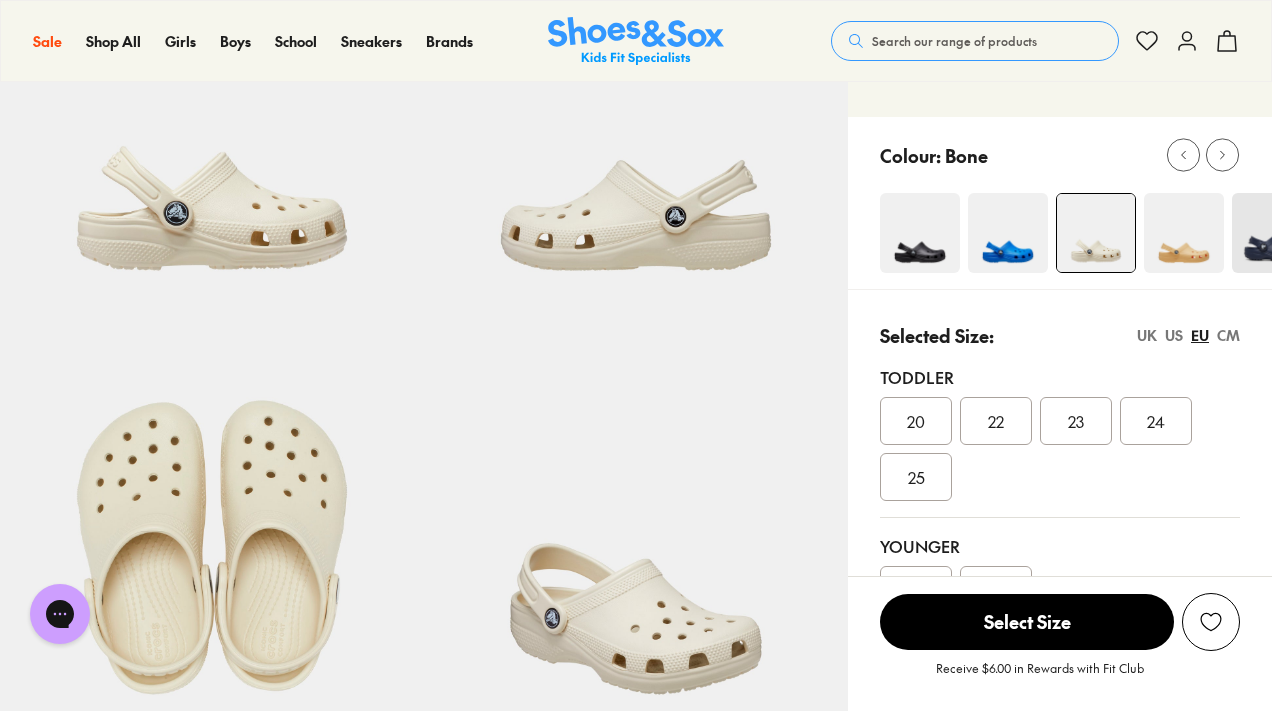 scroll, scrollTop: 204, scrollLeft: 0, axis: vertical 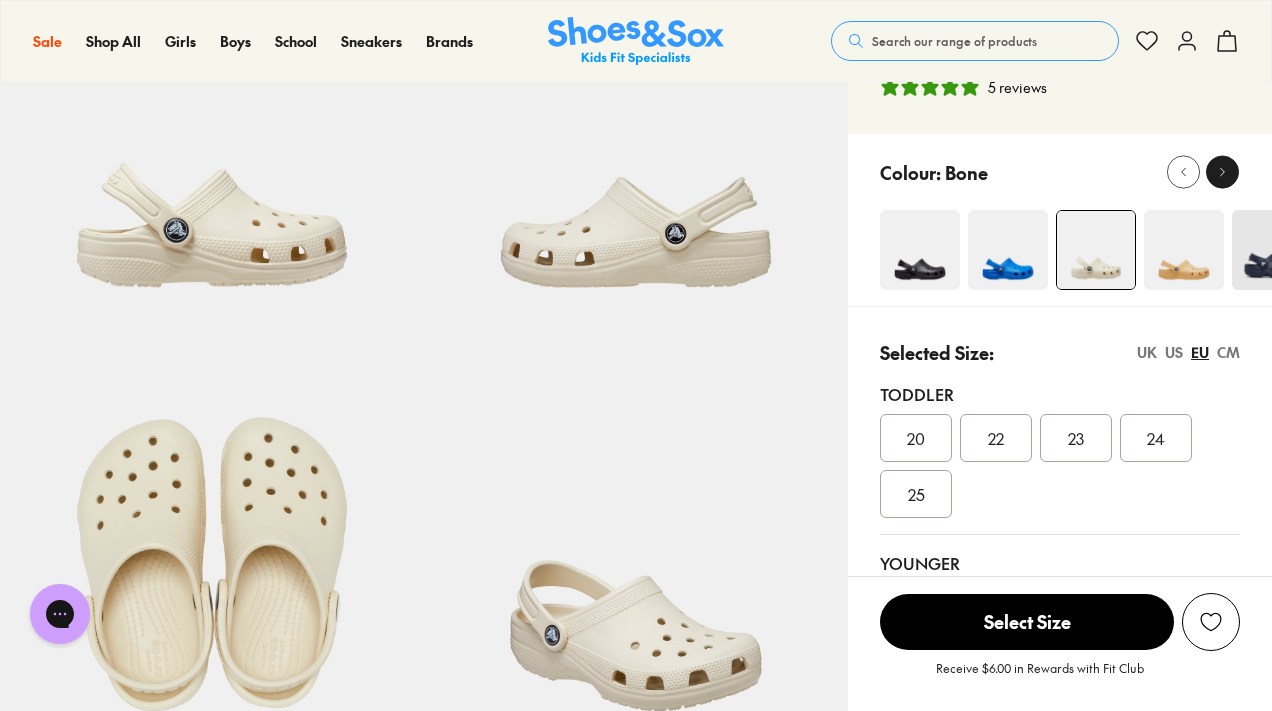 click at bounding box center (1222, 172) 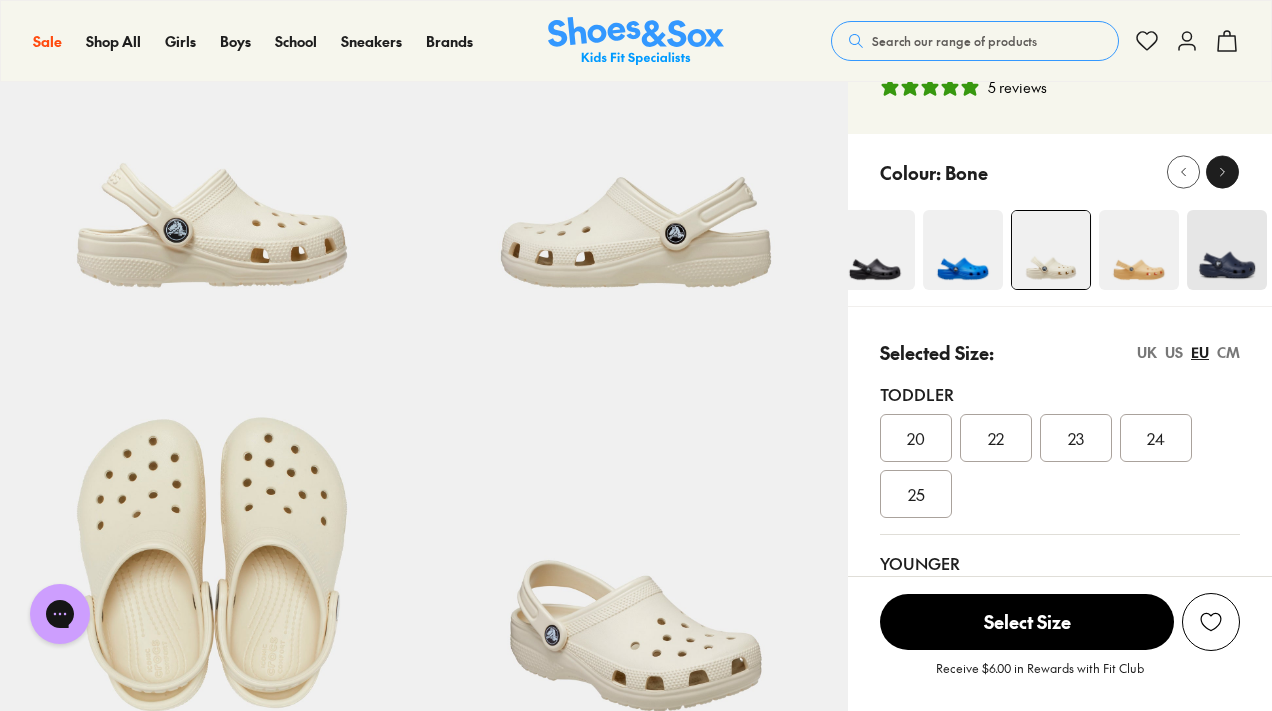 click at bounding box center (1222, 172) 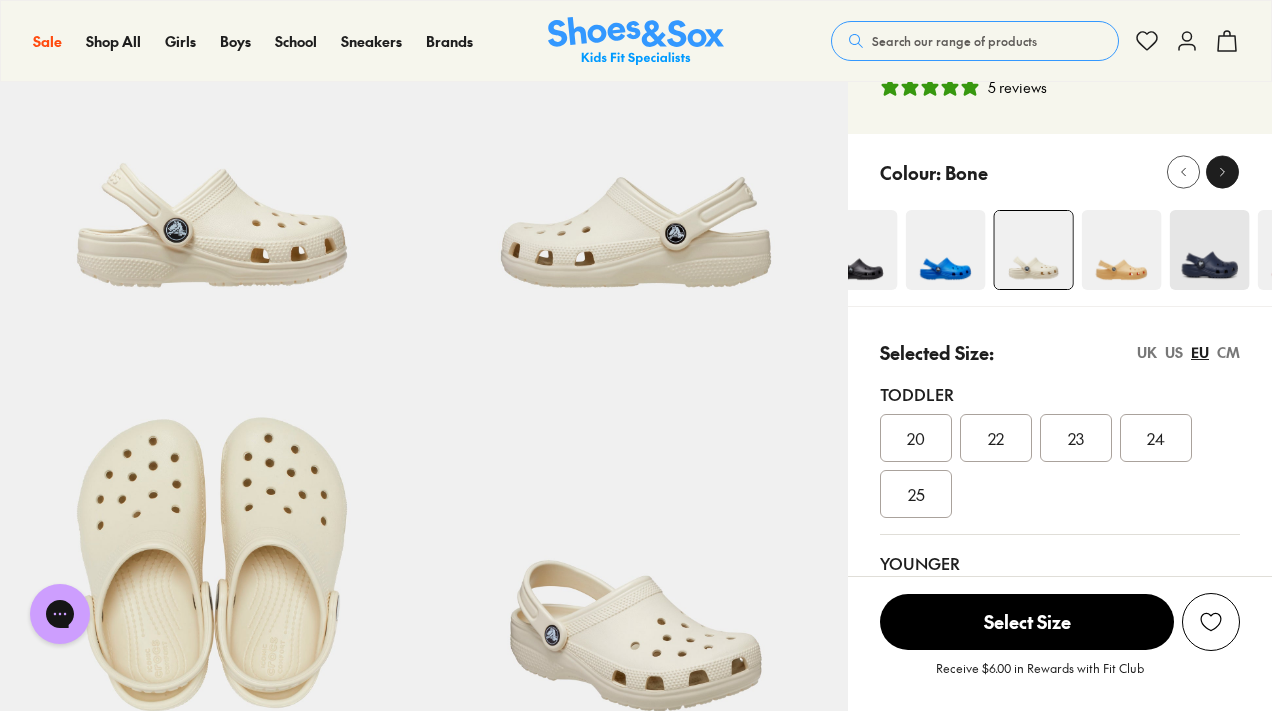click at bounding box center (1222, 172) 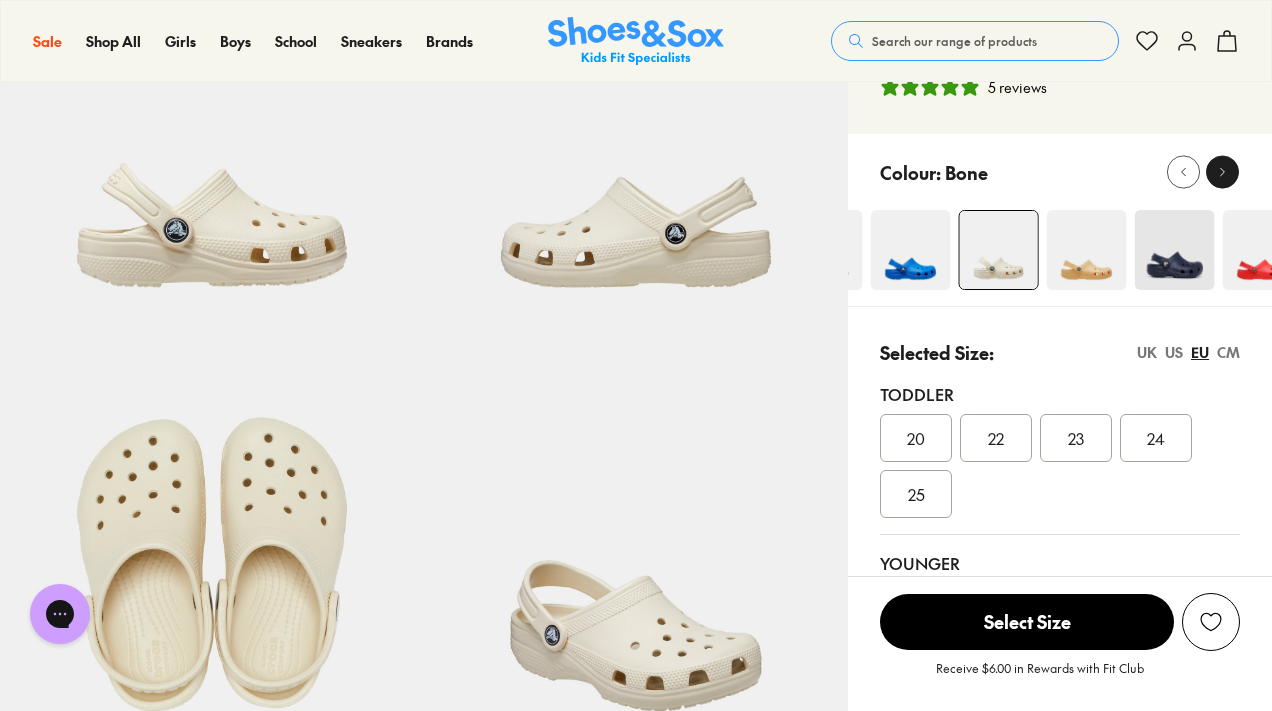 click at bounding box center [1222, 172] 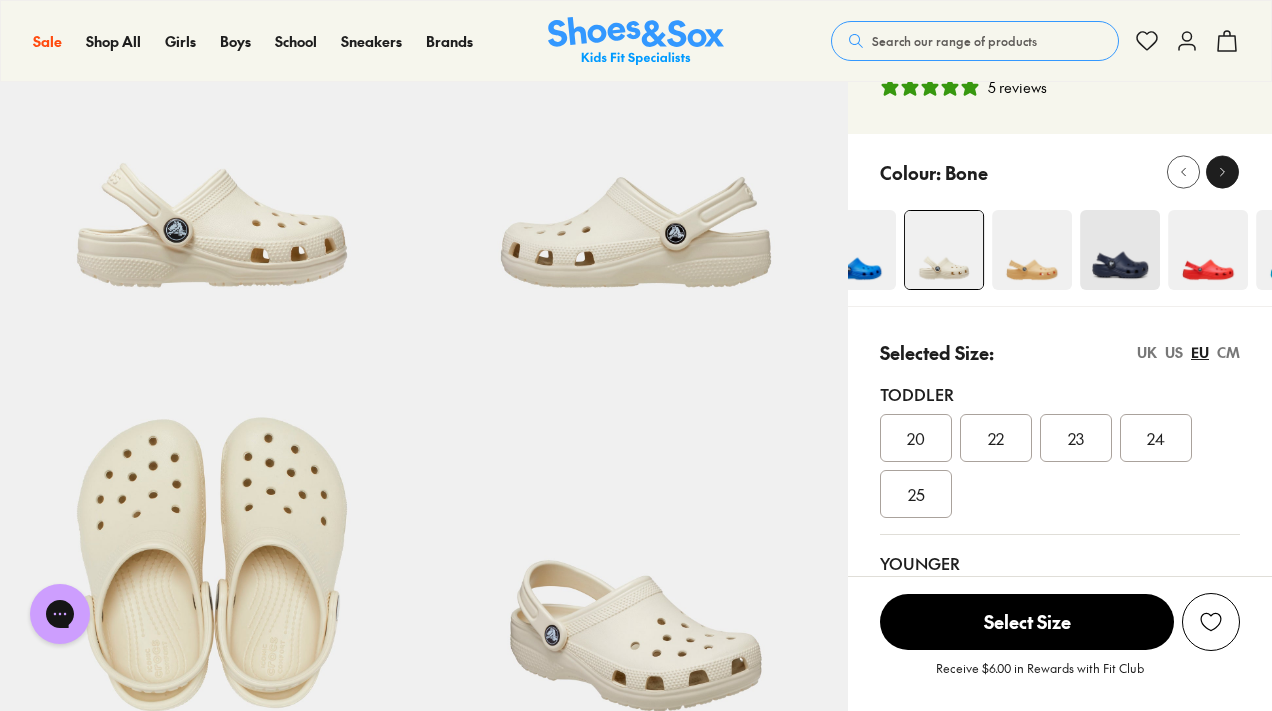 click at bounding box center (1222, 172) 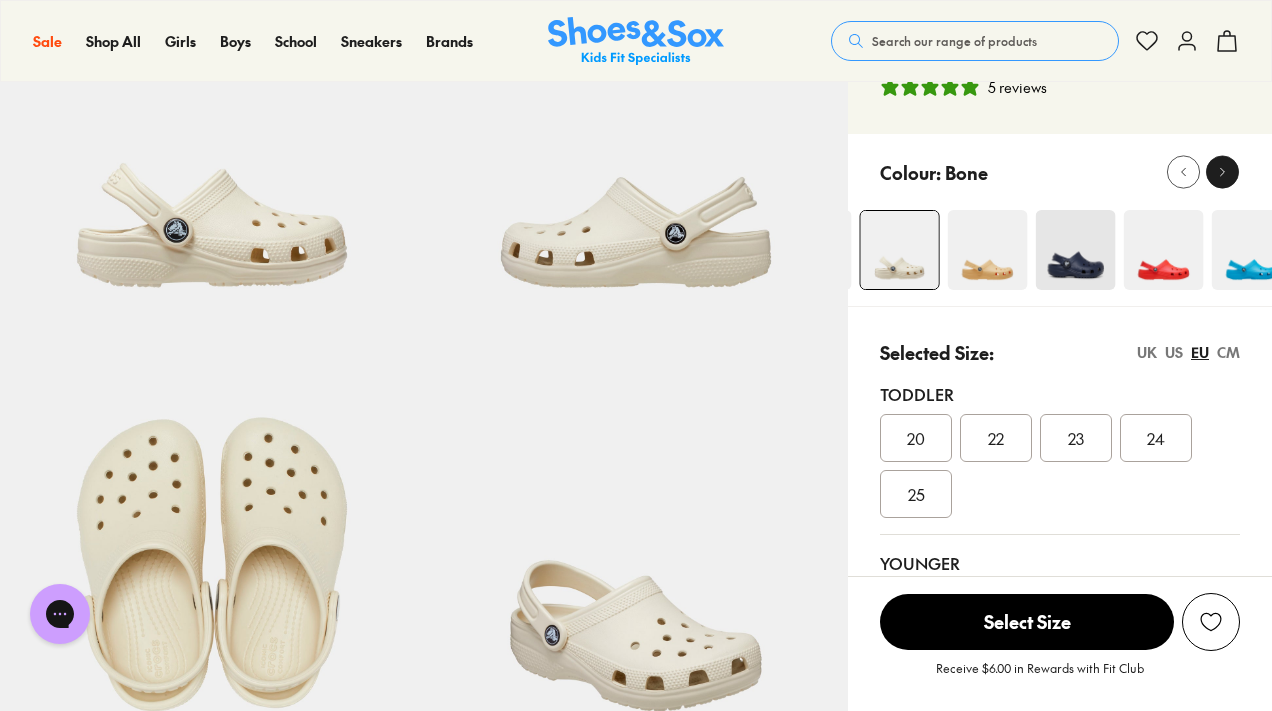 click at bounding box center [1222, 172] 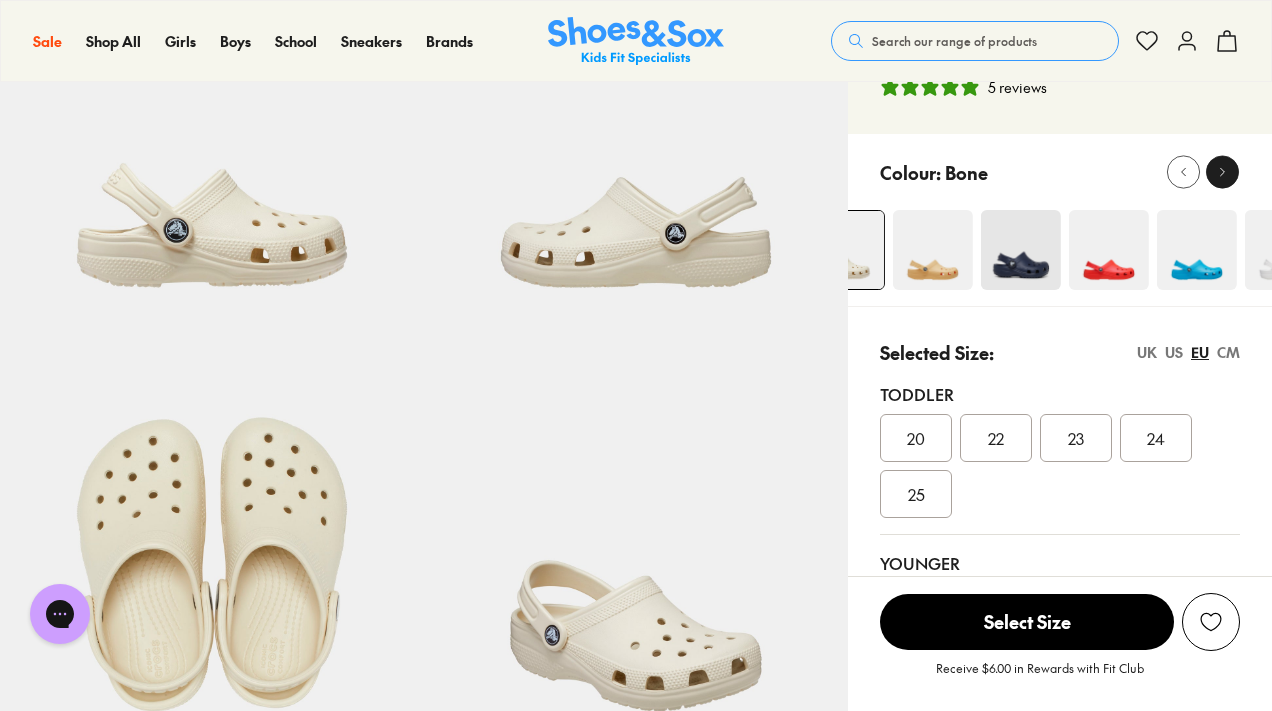 click at bounding box center (1222, 172) 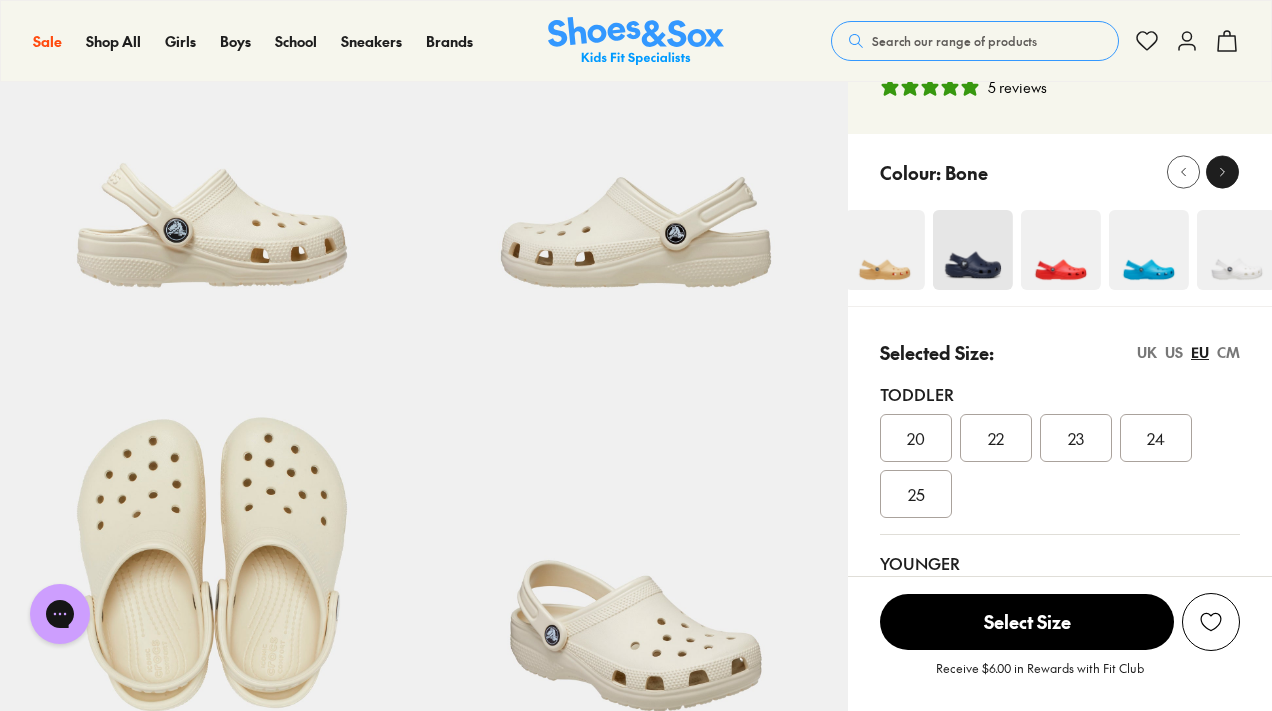 click at bounding box center [1222, 172] 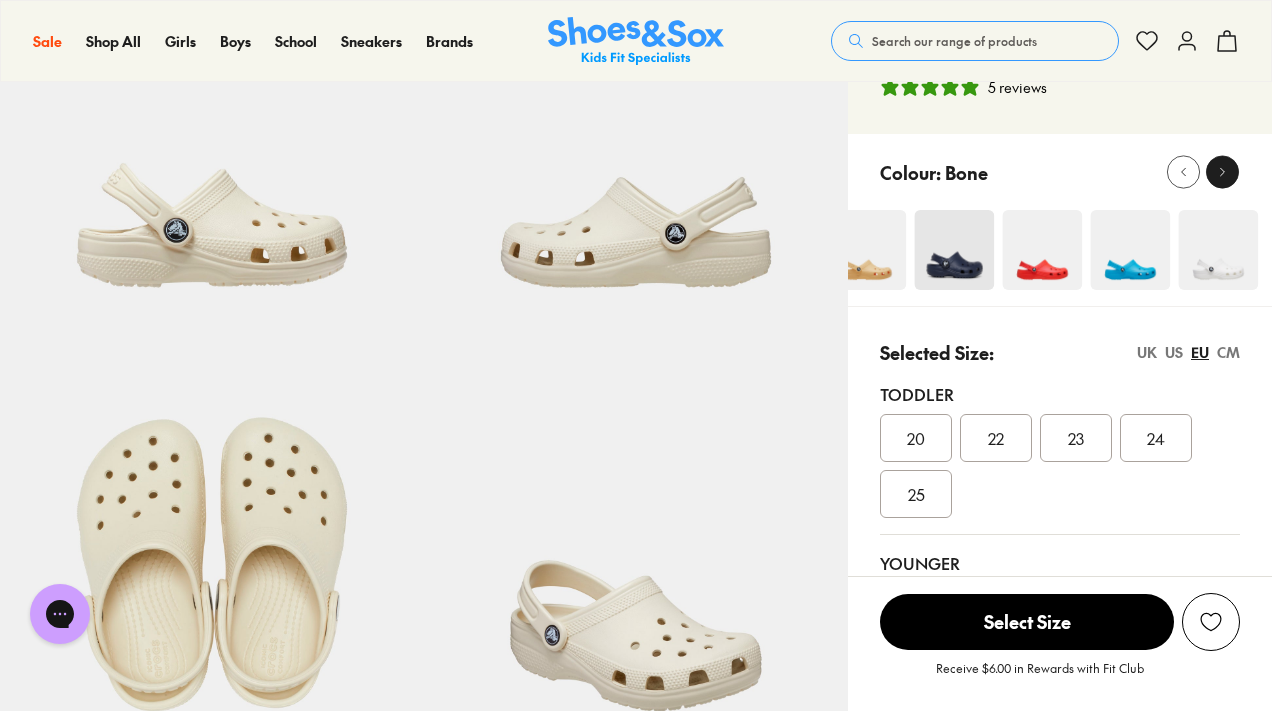 click at bounding box center [1222, 172] 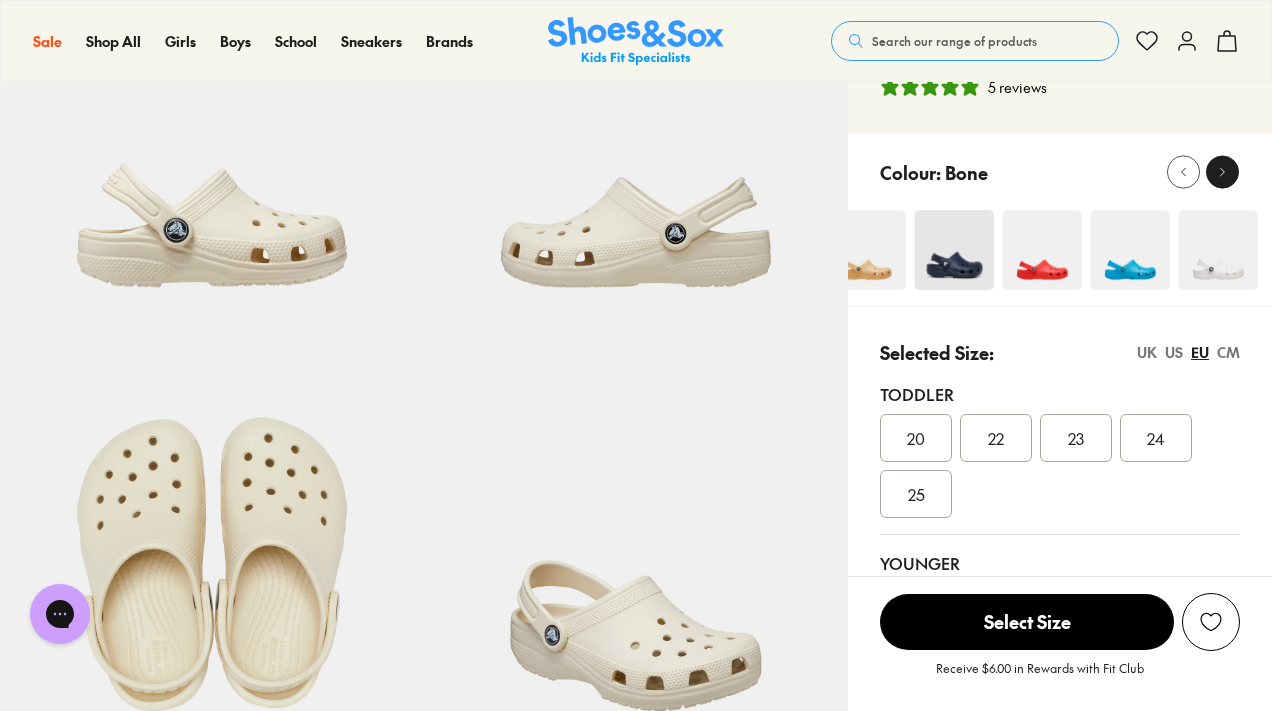 click at bounding box center (1222, 172) 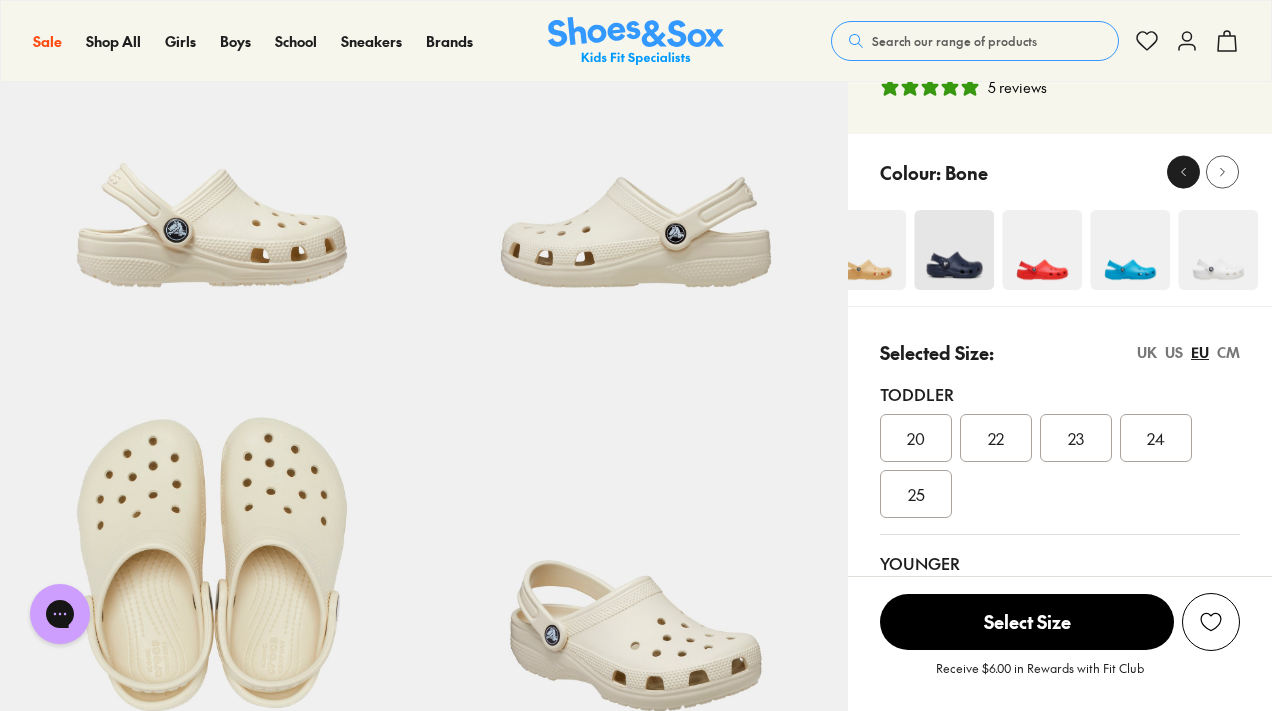 click at bounding box center [1183, 172] 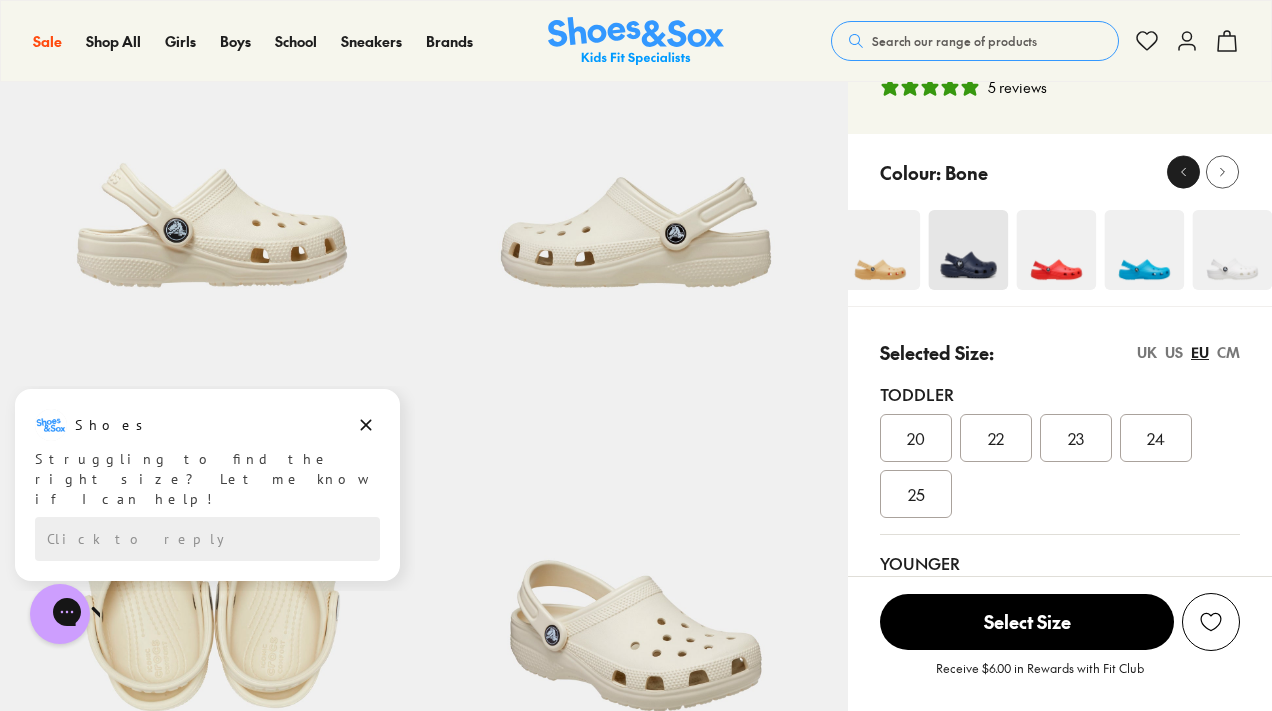 click at bounding box center [1183, 172] 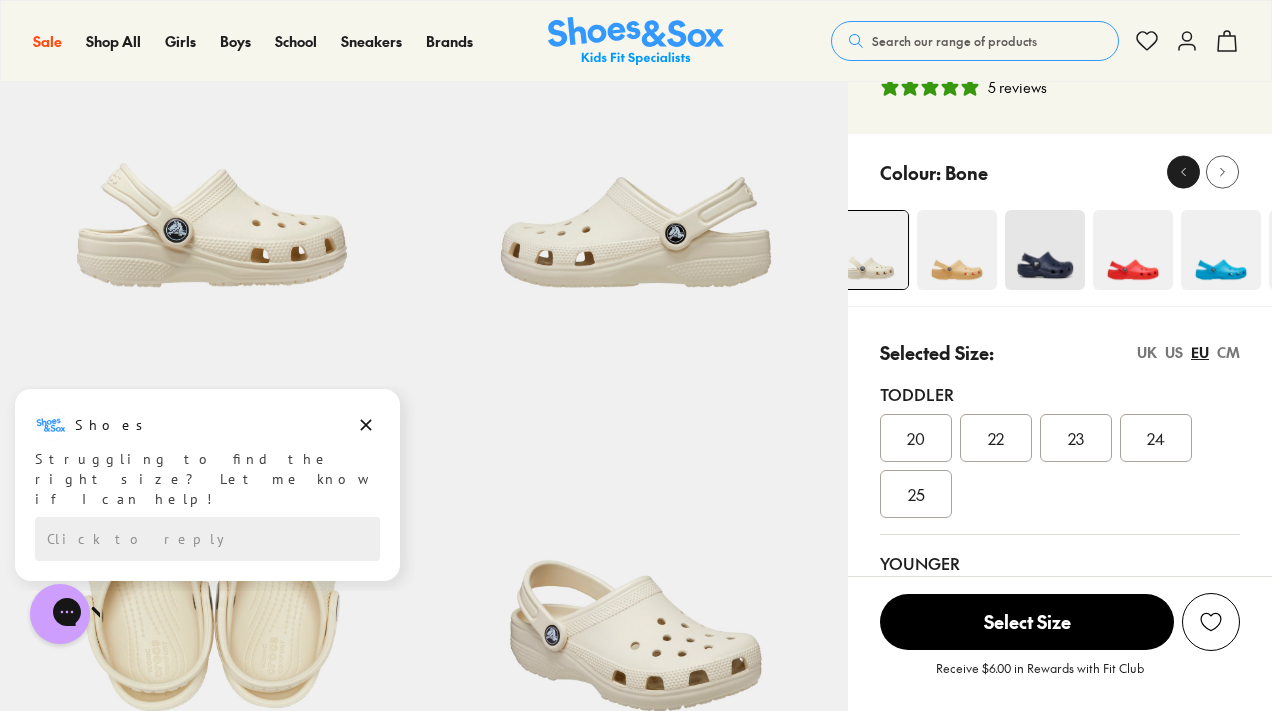 click at bounding box center [1183, 172] 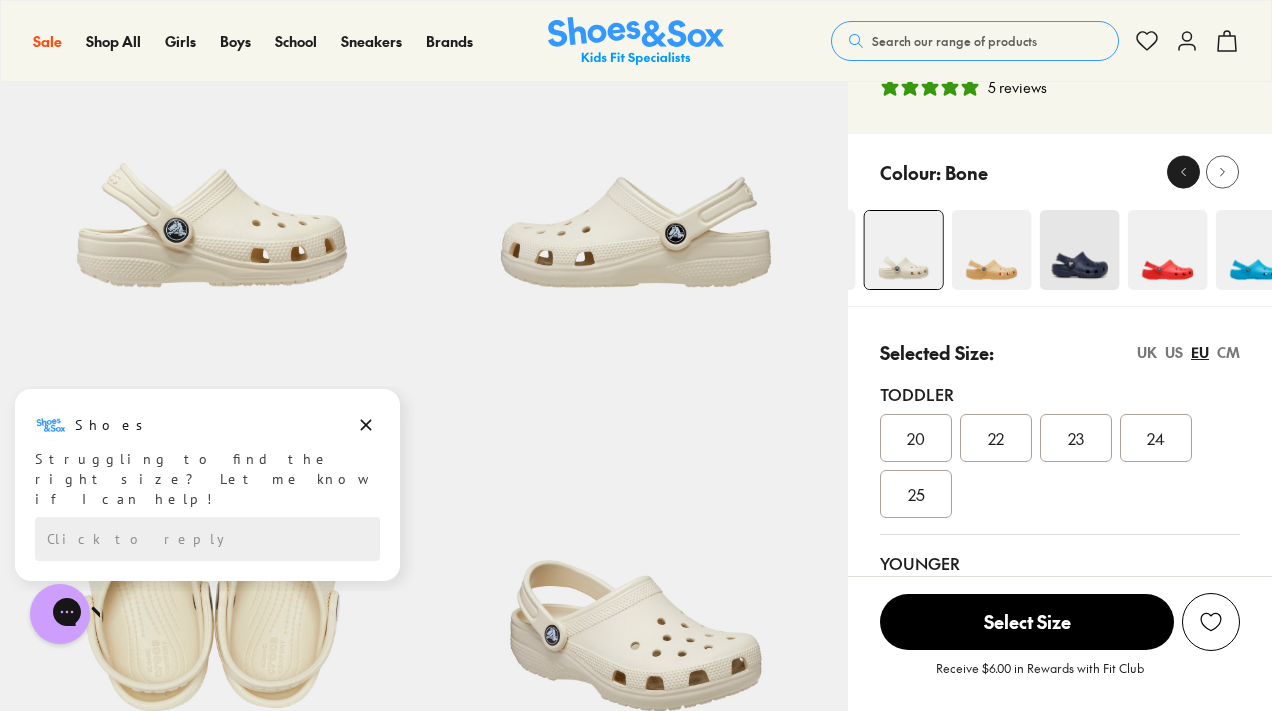 click at bounding box center [1183, 172] 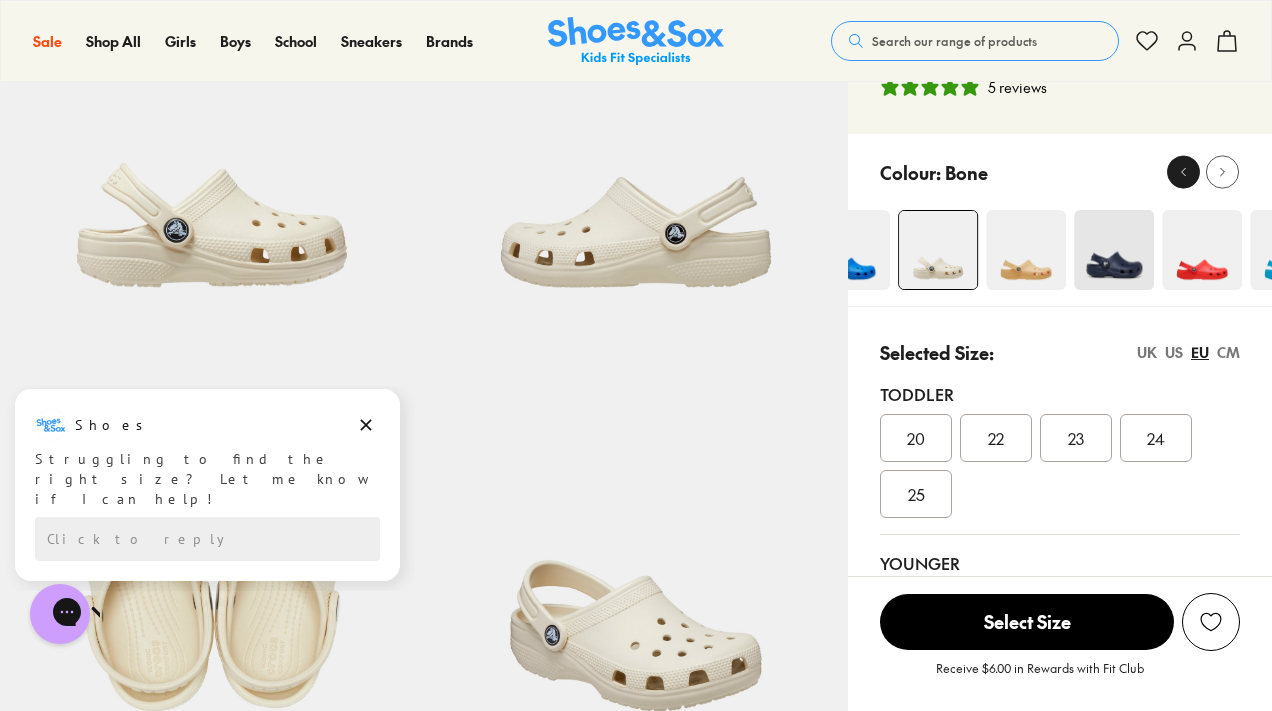 click at bounding box center [1183, 172] 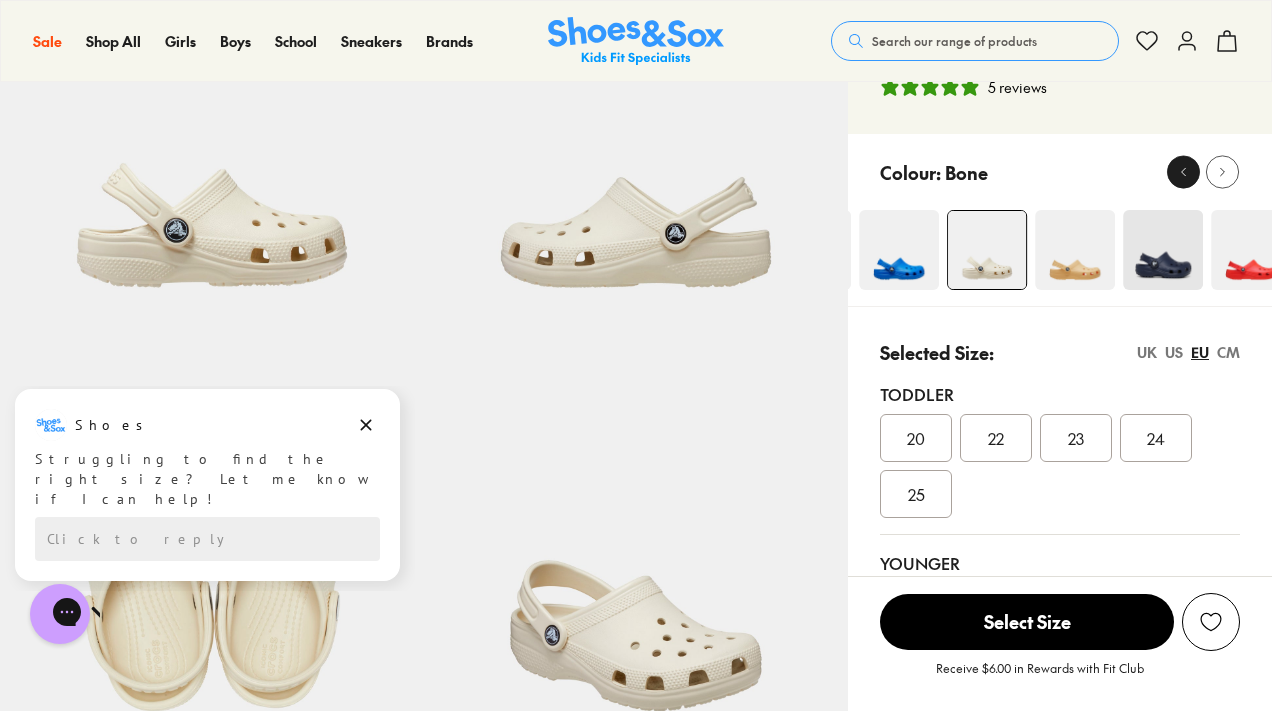 click at bounding box center (1183, 172) 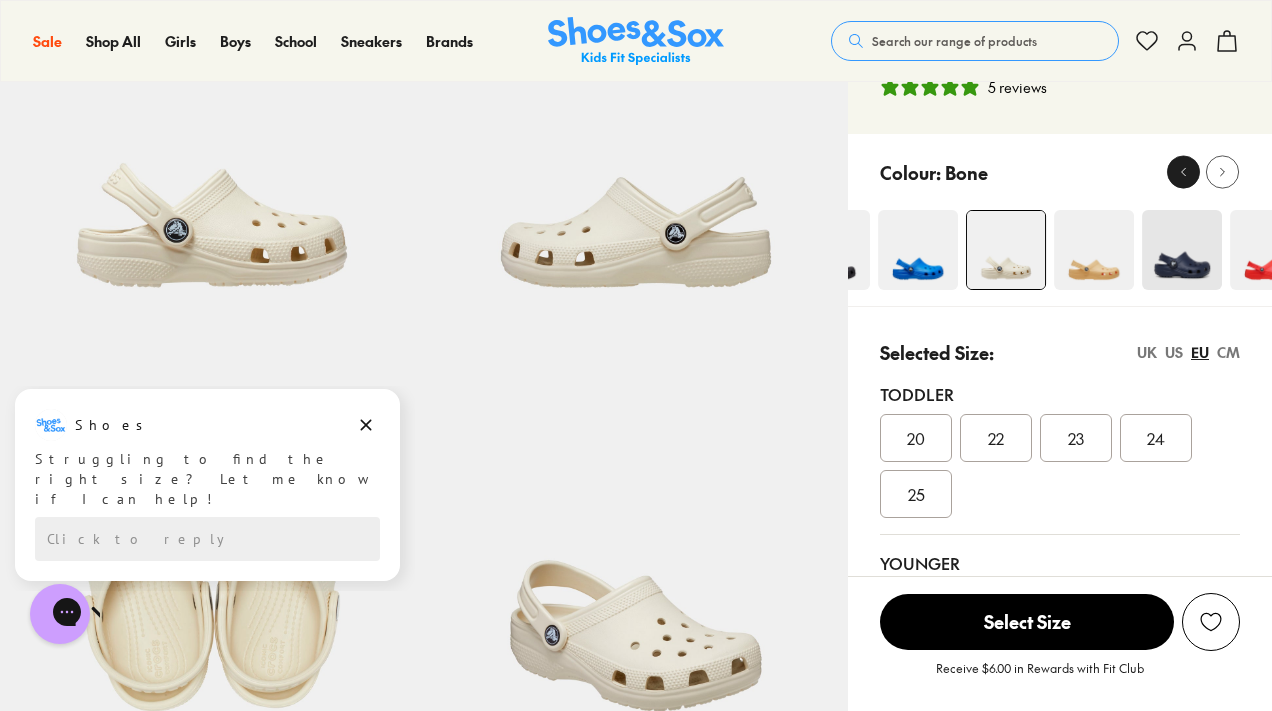 click at bounding box center (1183, 172) 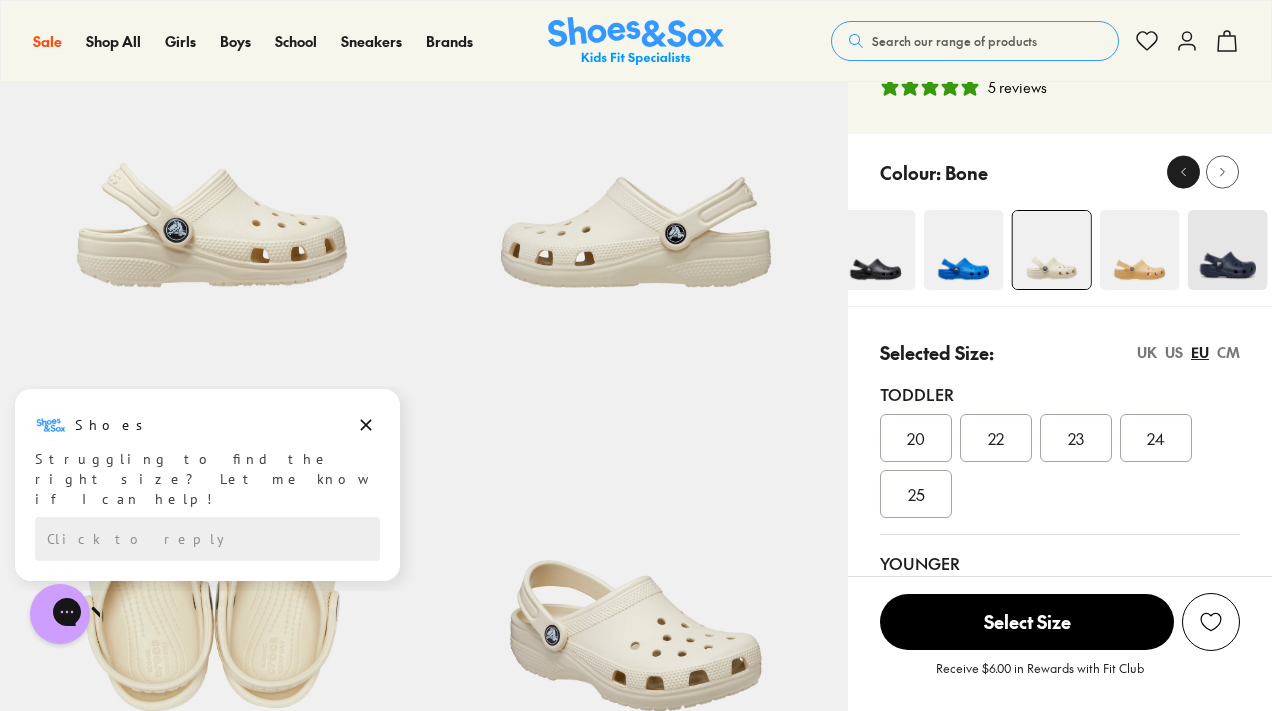 click at bounding box center (1183, 172) 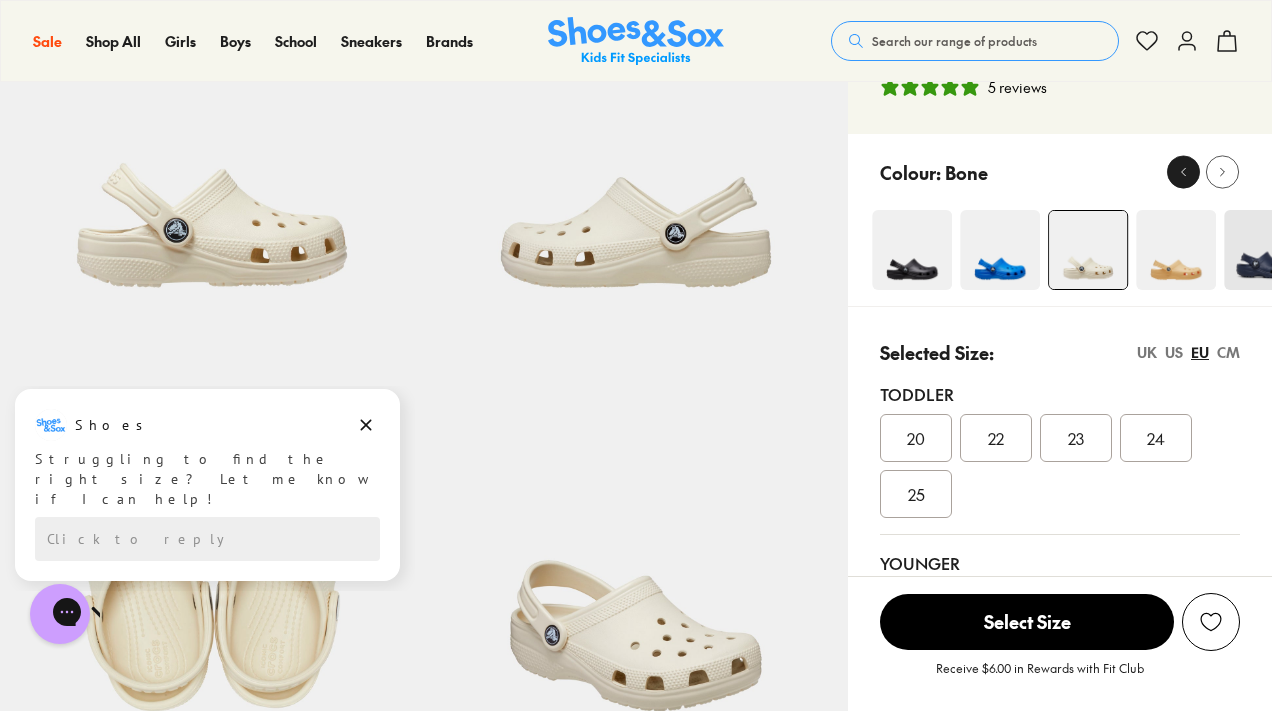 click at bounding box center (1183, 172) 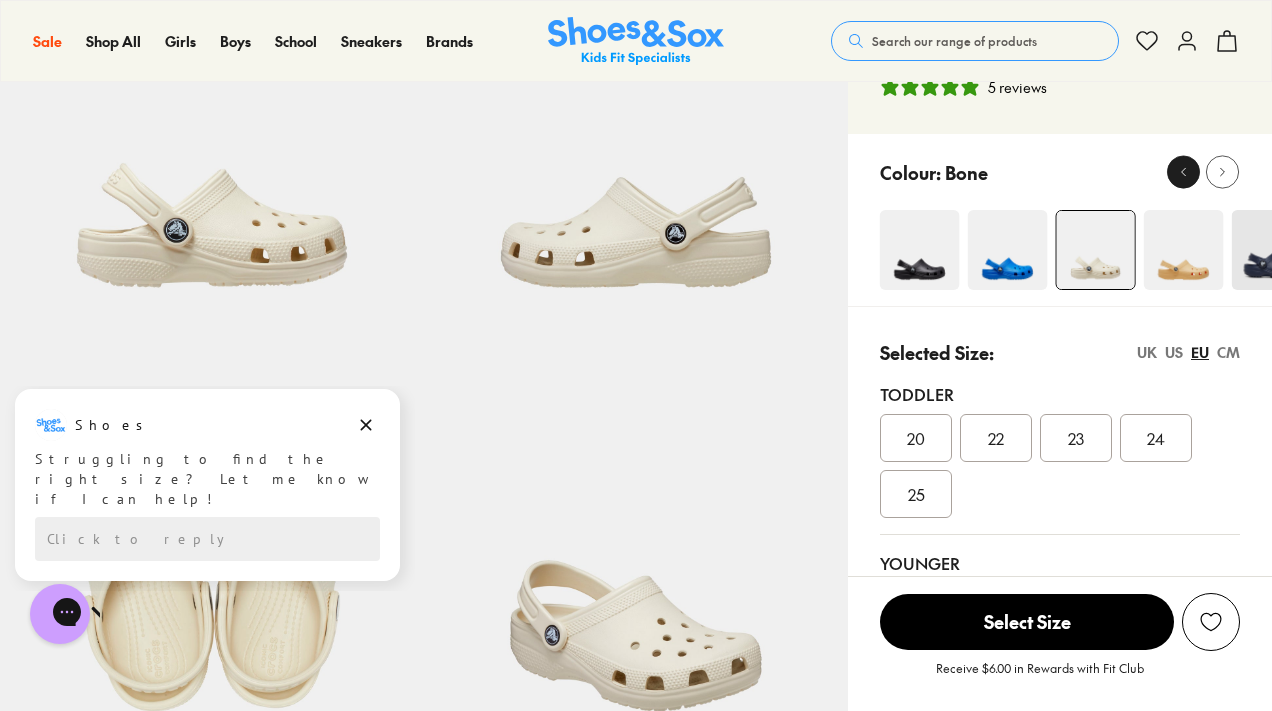 click at bounding box center (1183, 172) 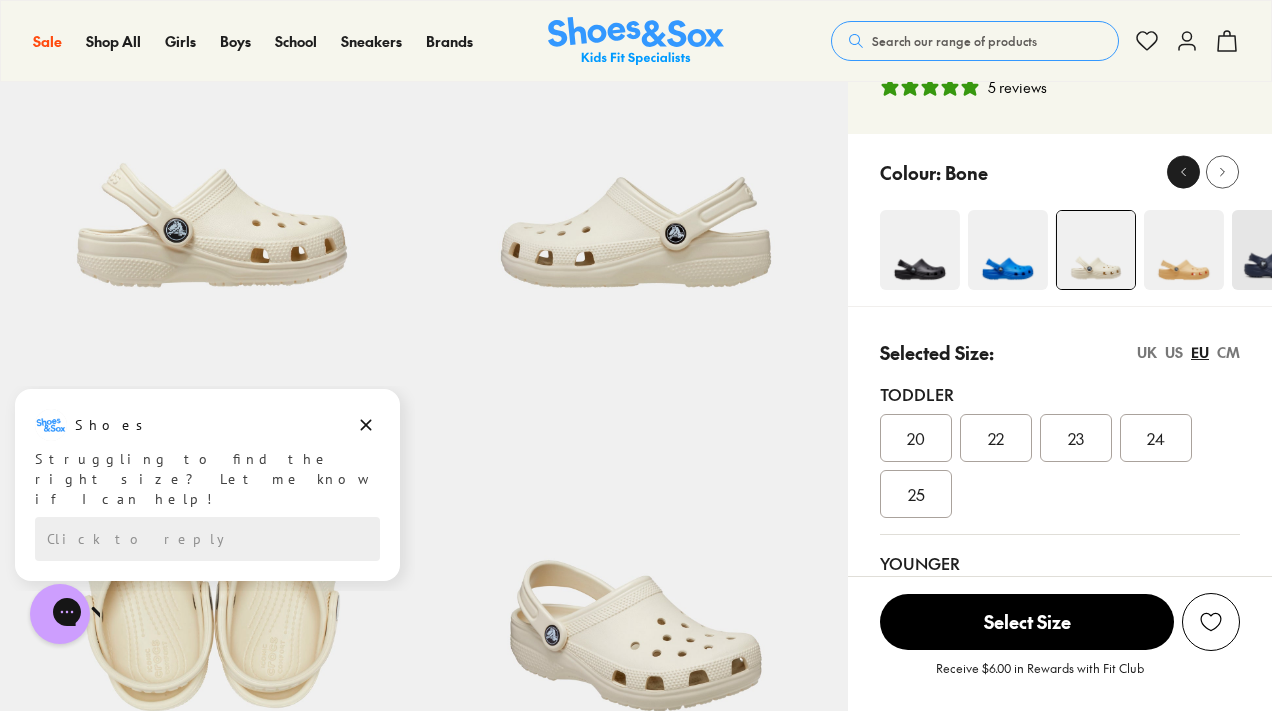 click at bounding box center [1183, 172] 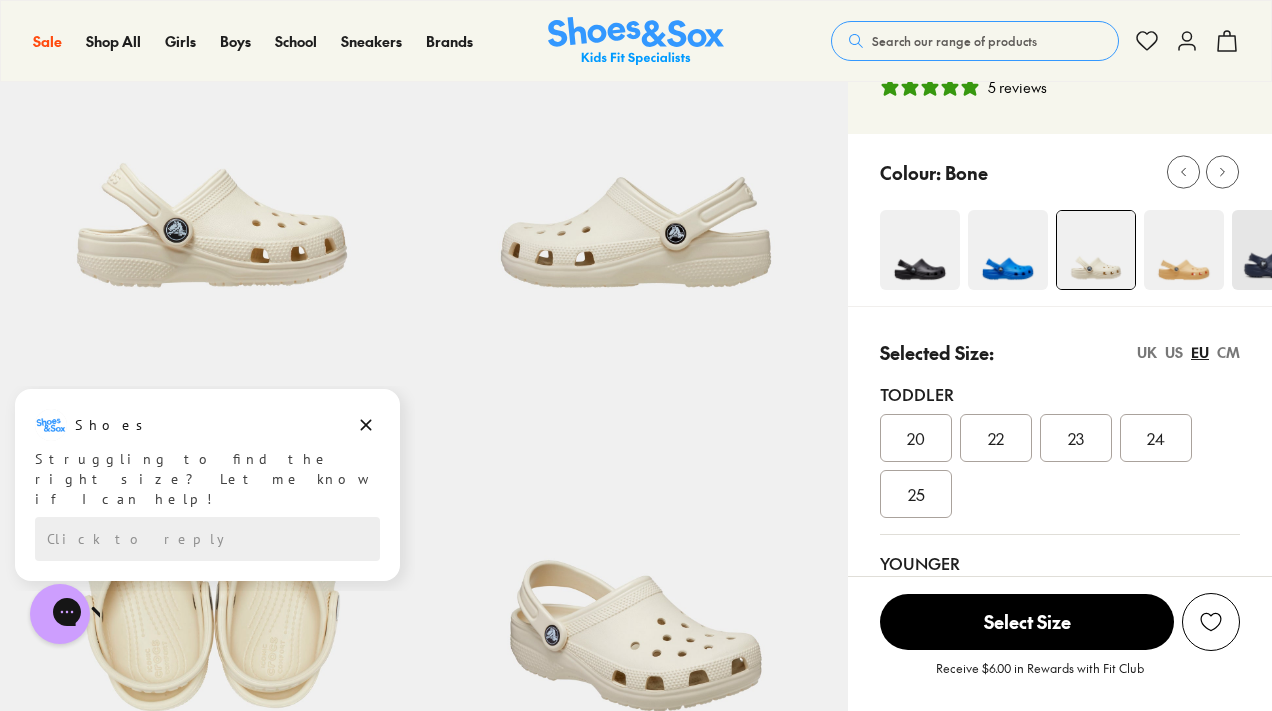 click on "22" at bounding box center (996, 438) 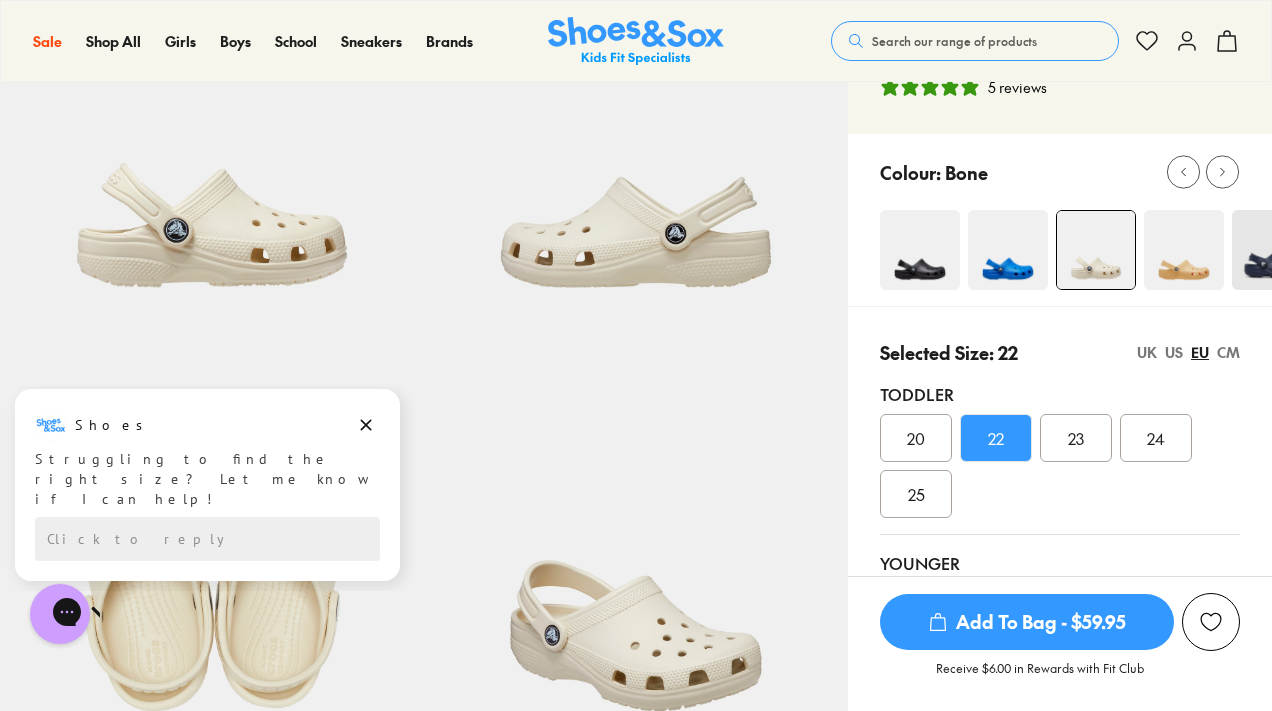 click on "Add To Bag - $59.95" at bounding box center [1027, 622] 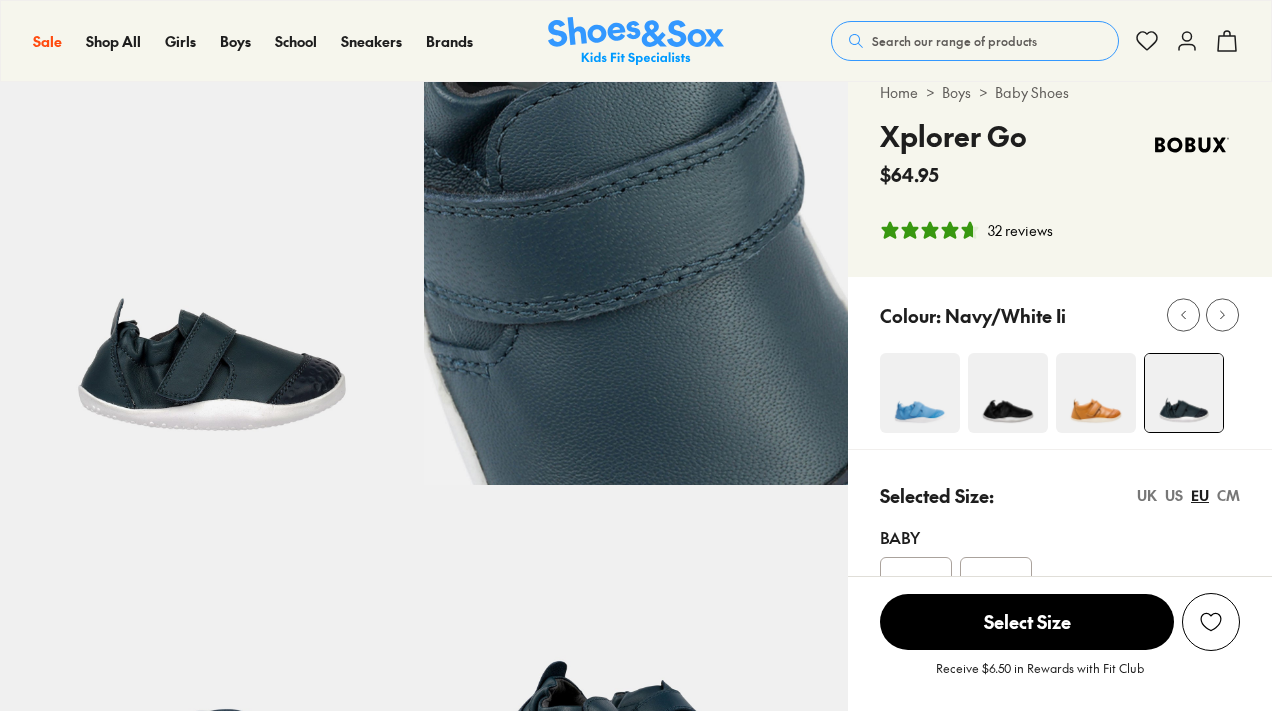 scroll, scrollTop: 108, scrollLeft: 0, axis: vertical 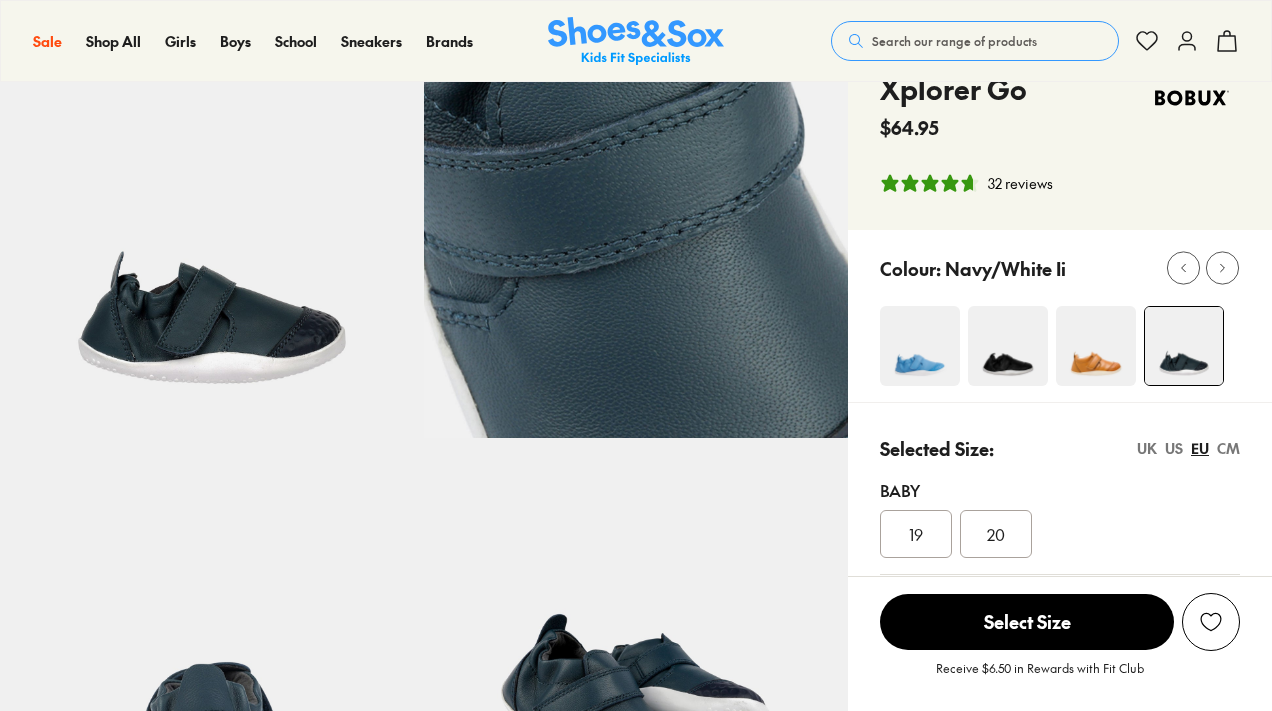 select on "*" 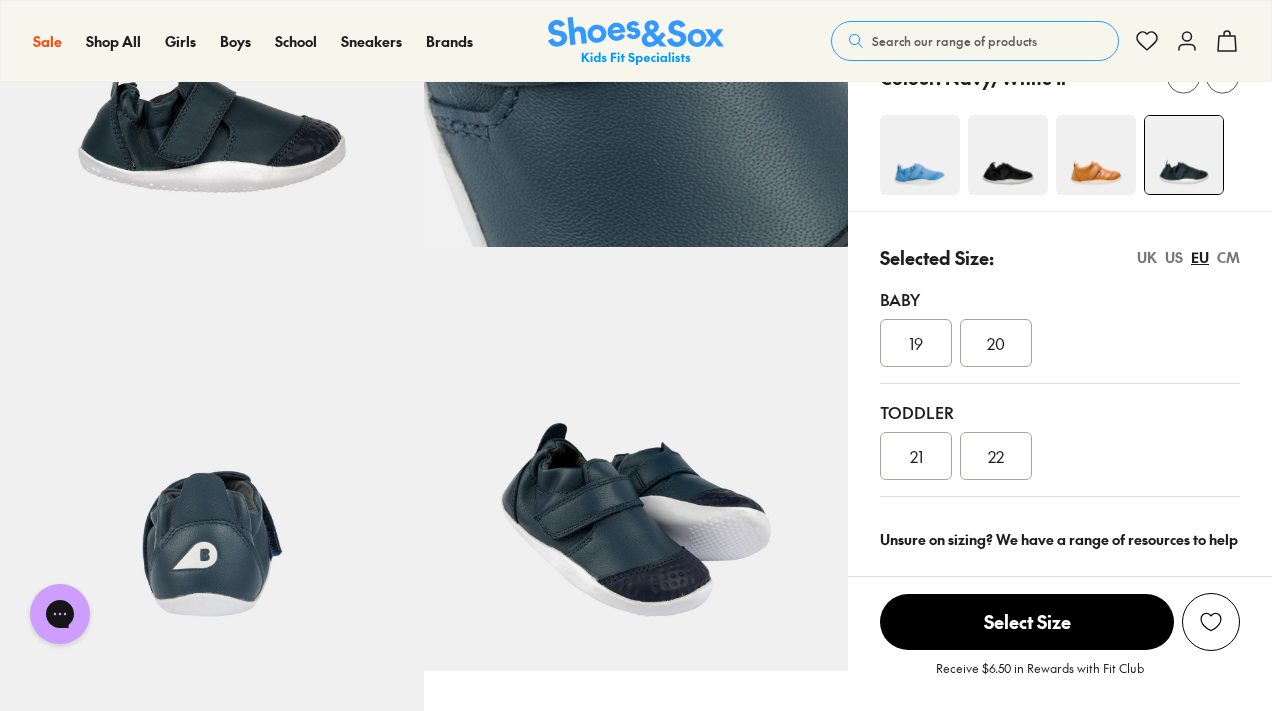 scroll, scrollTop: 298, scrollLeft: 0, axis: vertical 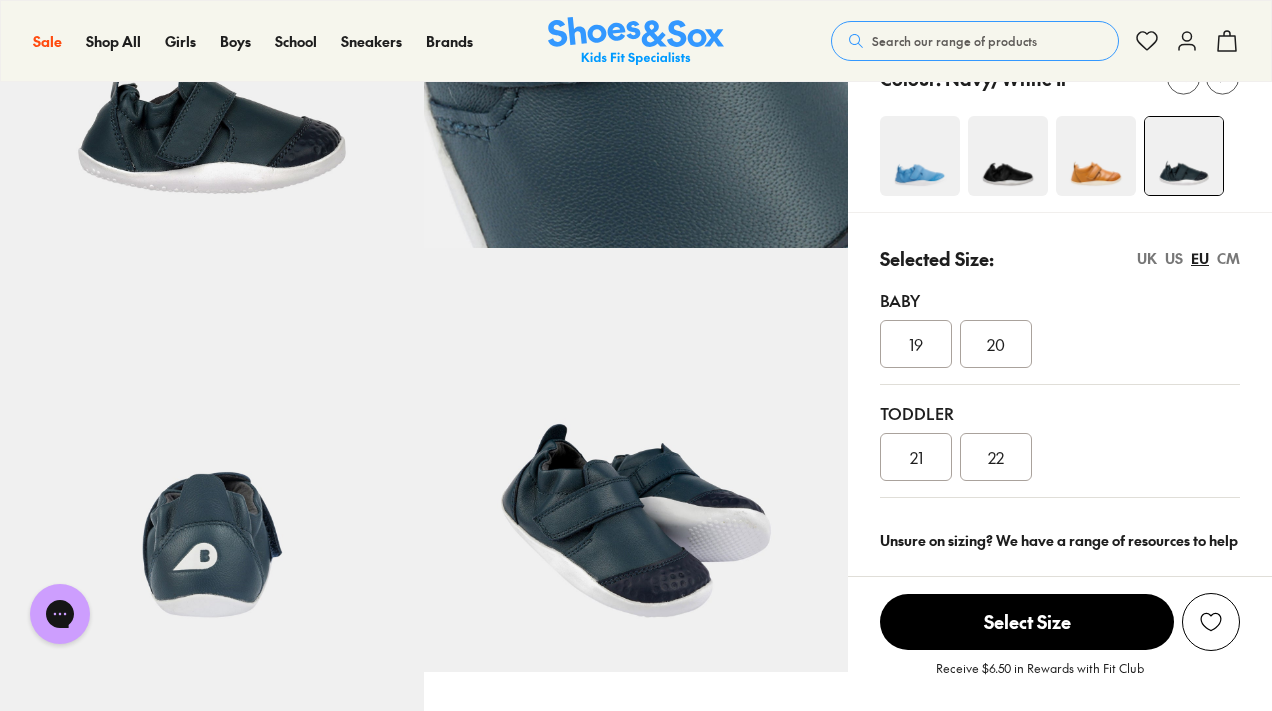 click on "22" at bounding box center (996, 457) 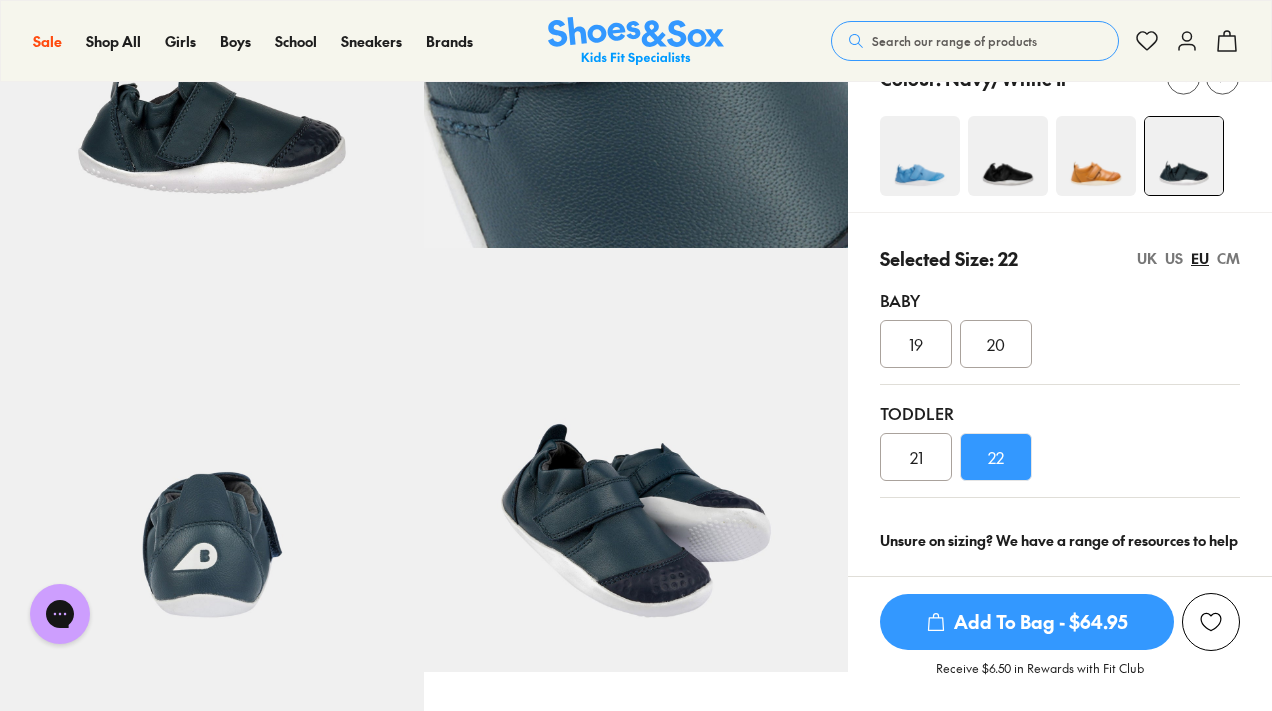 click on "Add To Bag - $64.95" at bounding box center [1027, 622] 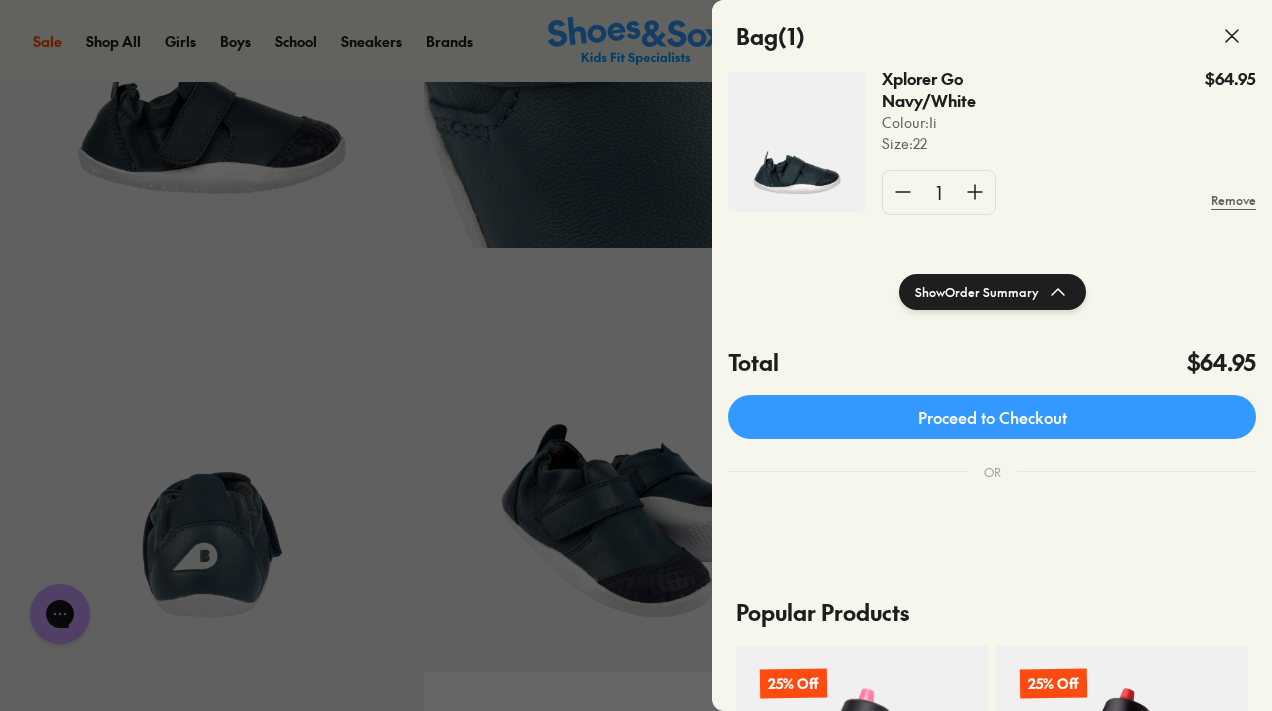 scroll, scrollTop: 0, scrollLeft: 0, axis: both 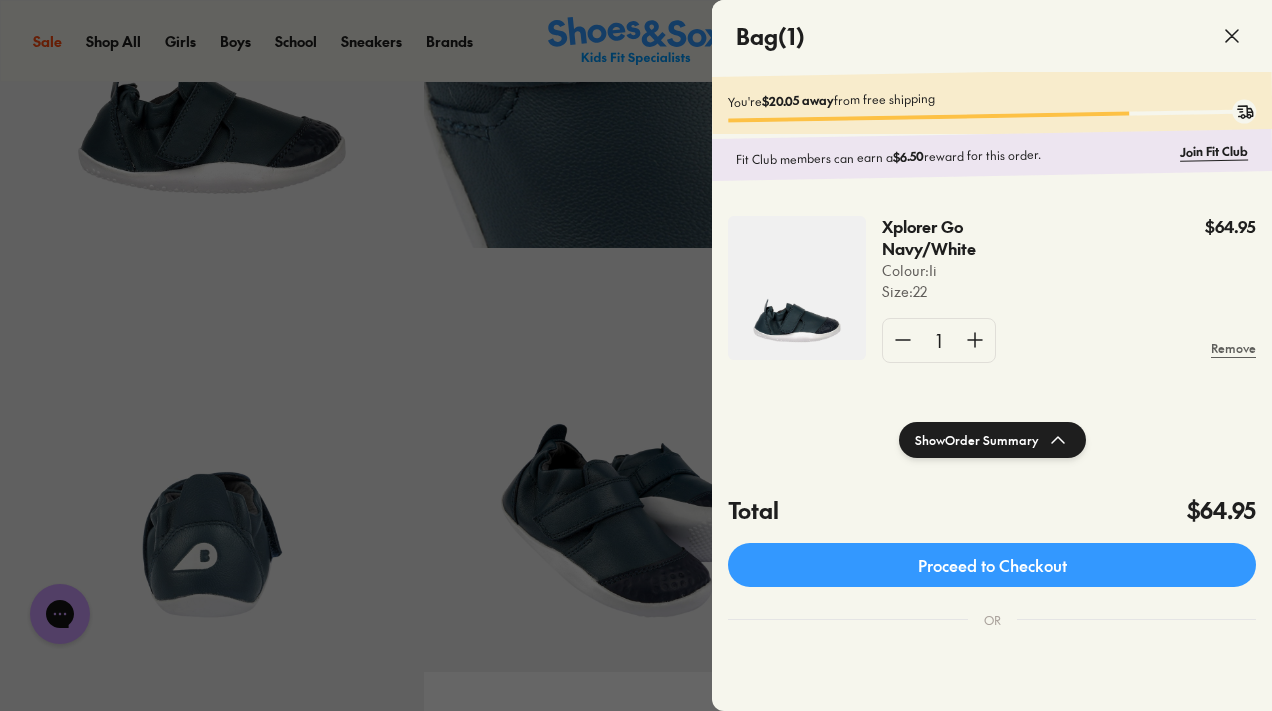 click 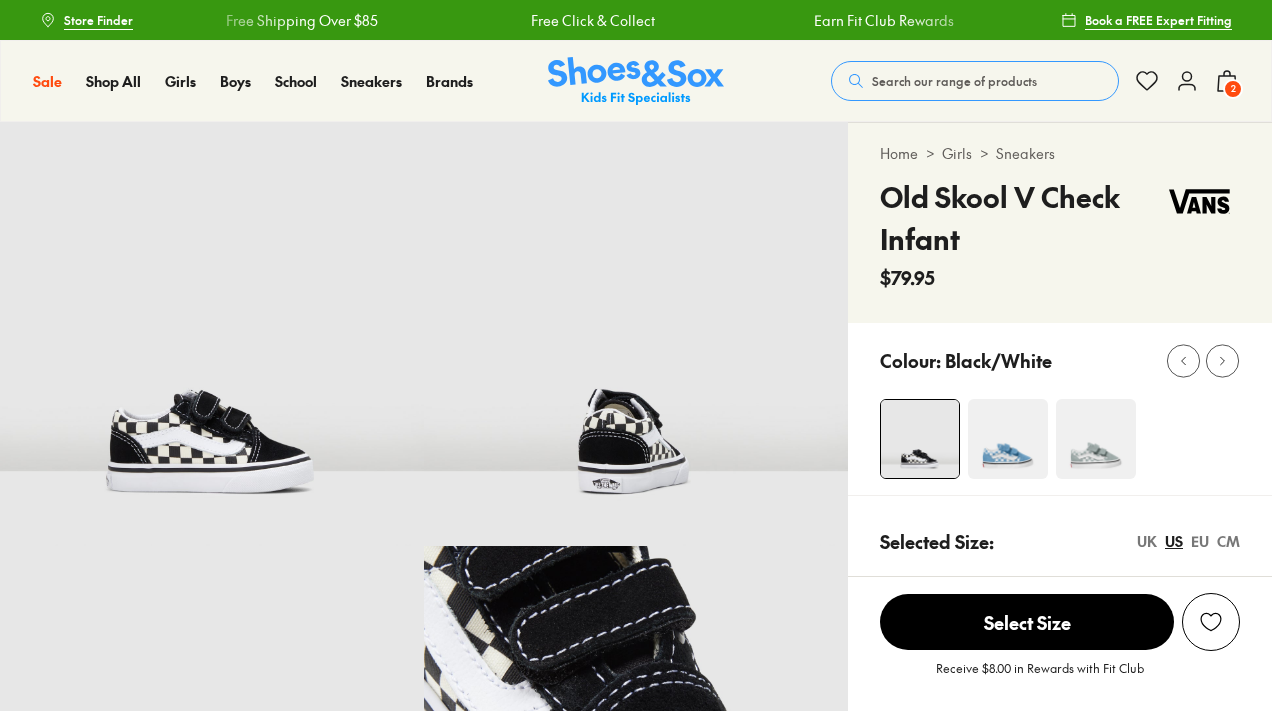scroll, scrollTop: 0, scrollLeft: 0, axis: both 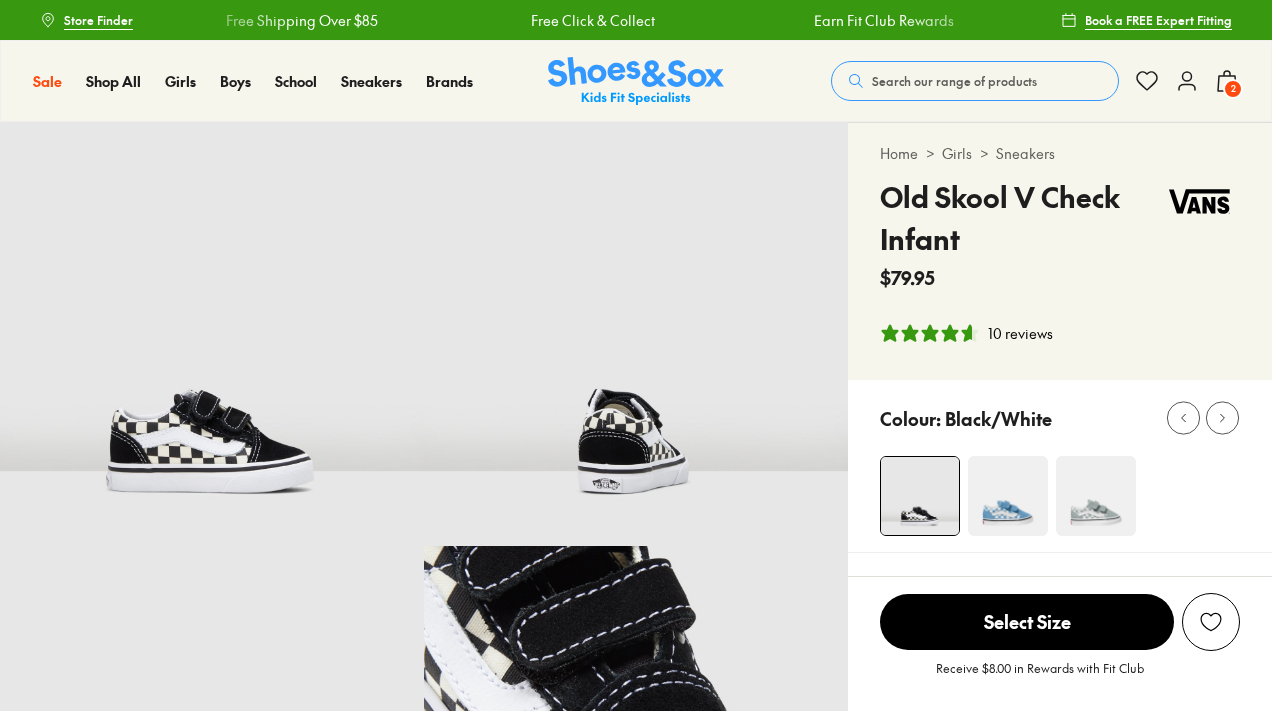 select on "*" 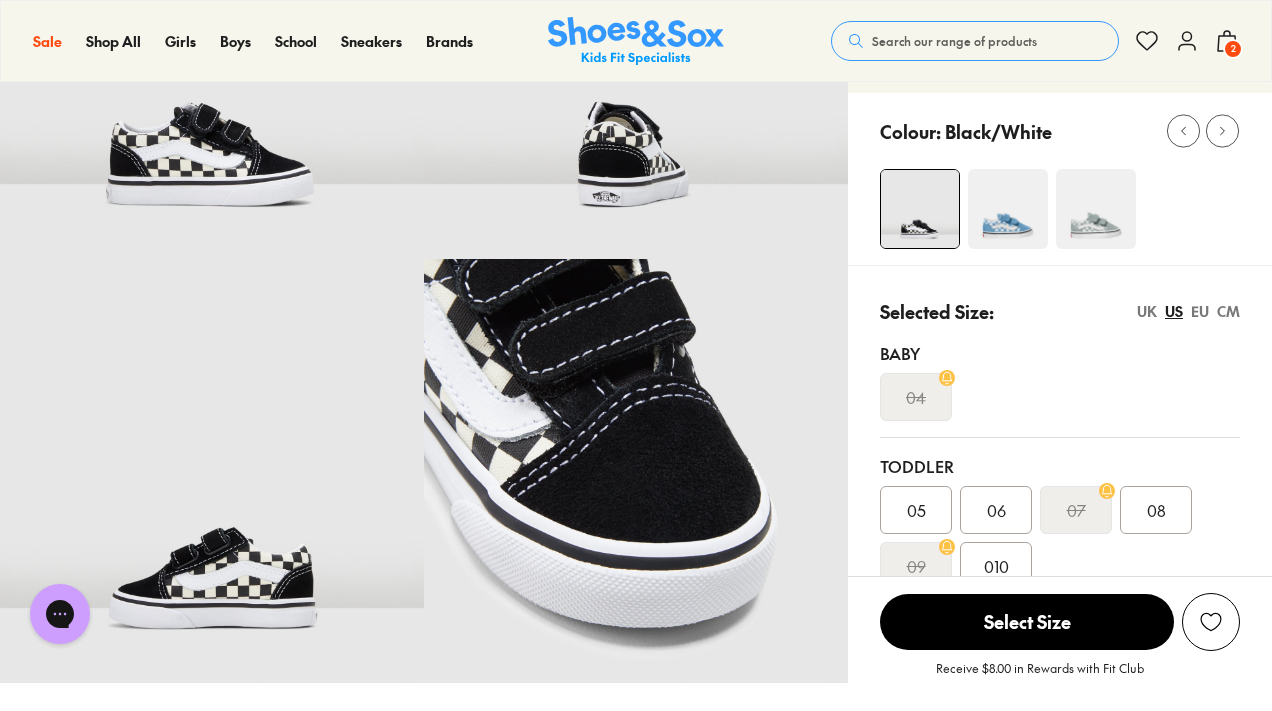 scroll, scrollTop: 0, scrollLeft: 0, axis: both 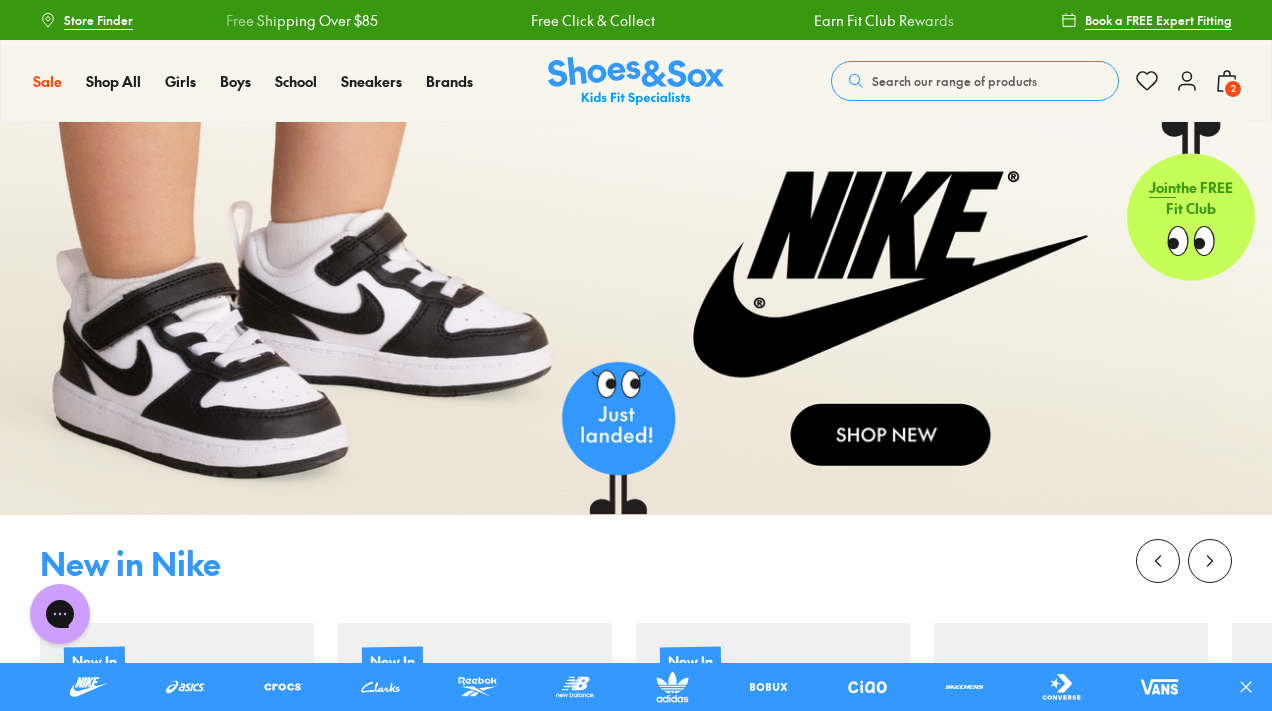 click on "2" at bounding box center (1233, 89) 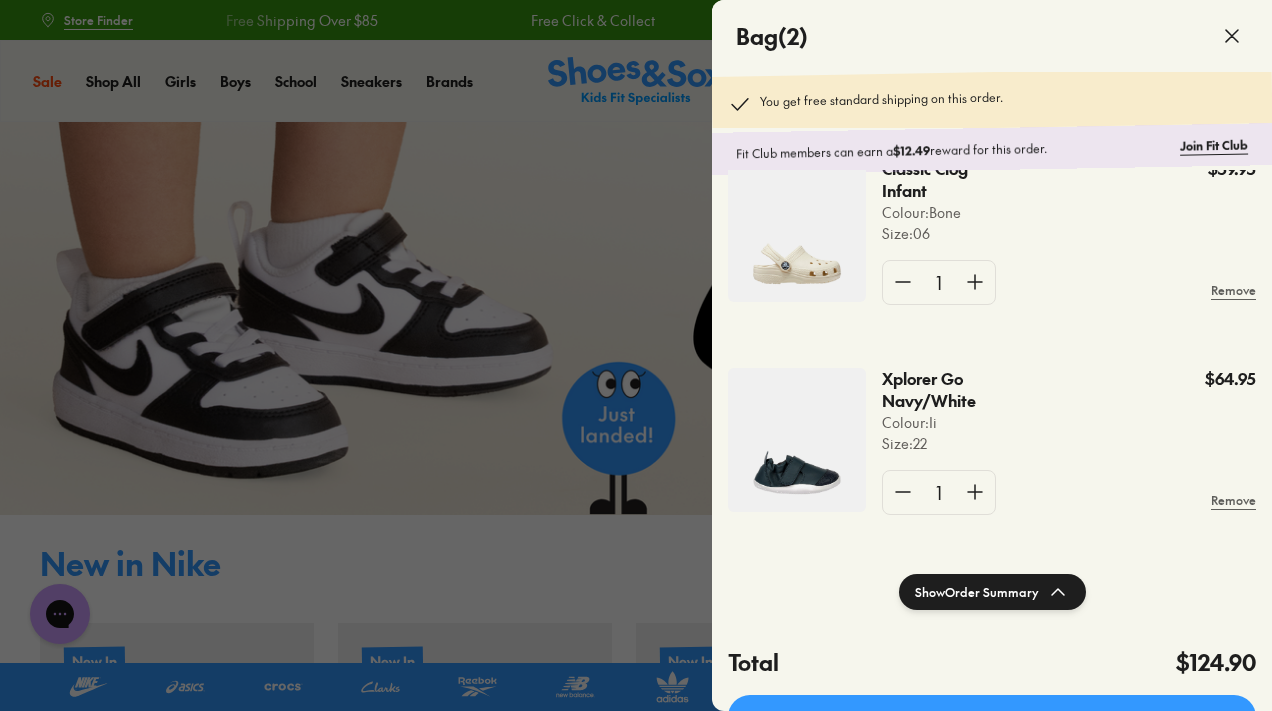 scroll, scrollTop: 60, scrollLeft: 0, axis: vertical 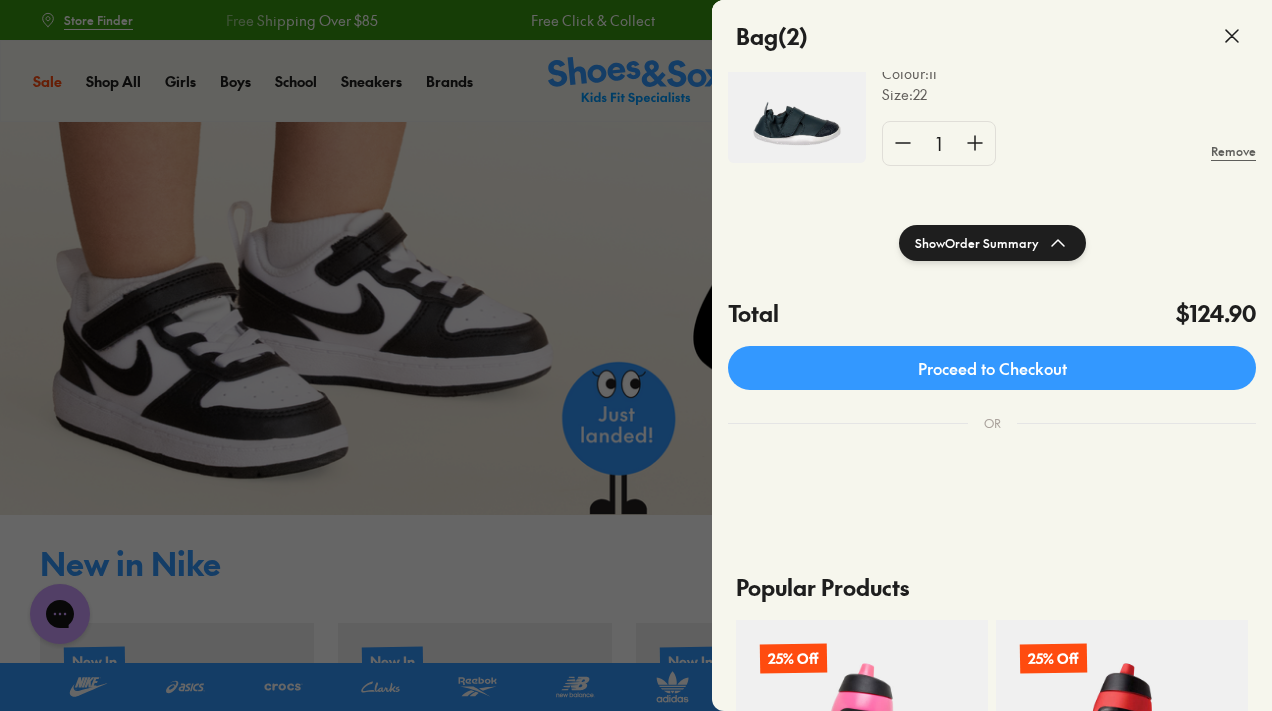click at bounding box center [730, 460] 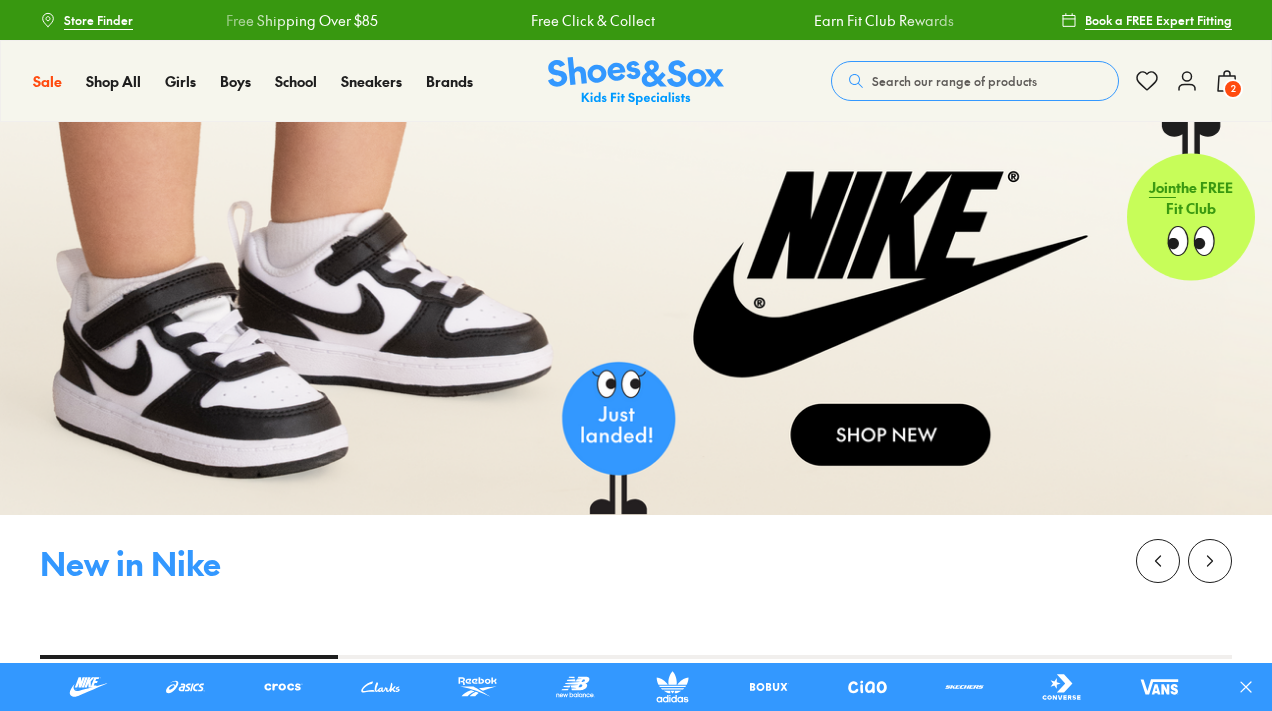 click on "2" at bounding box center (1233, 89) 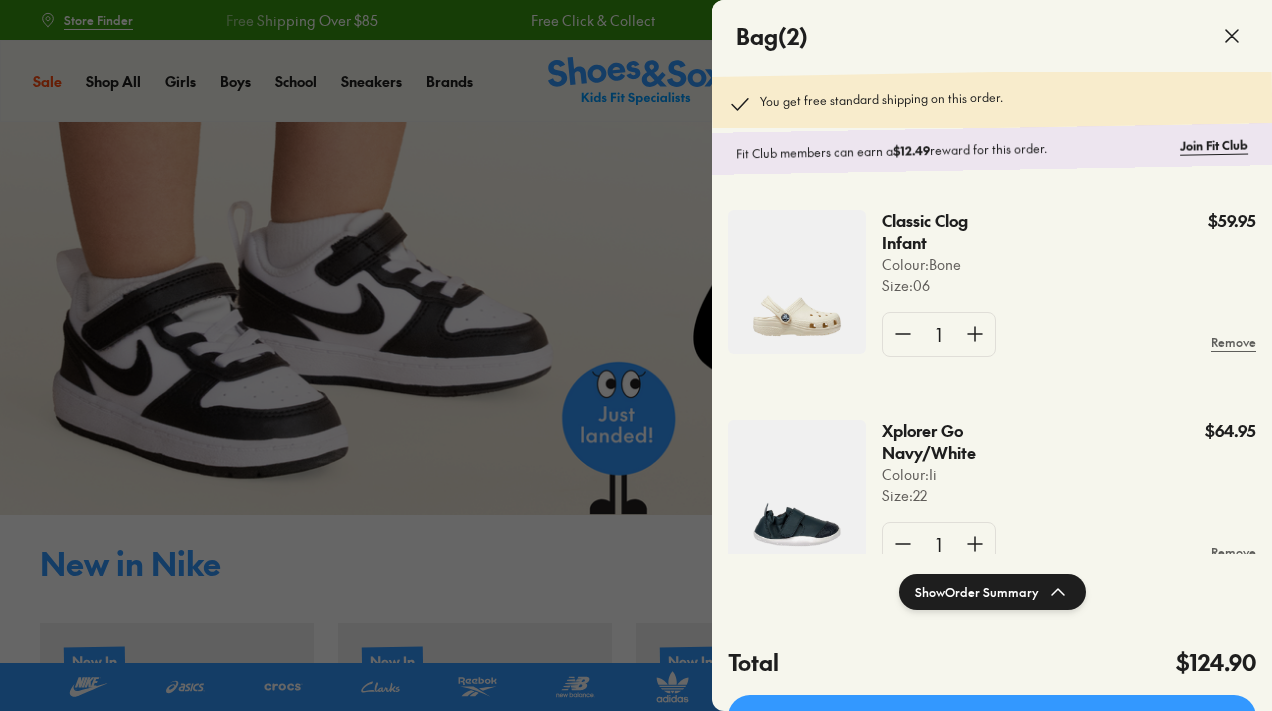 scroll, scrollTop: 0, scrollLeft: 0, axis: both 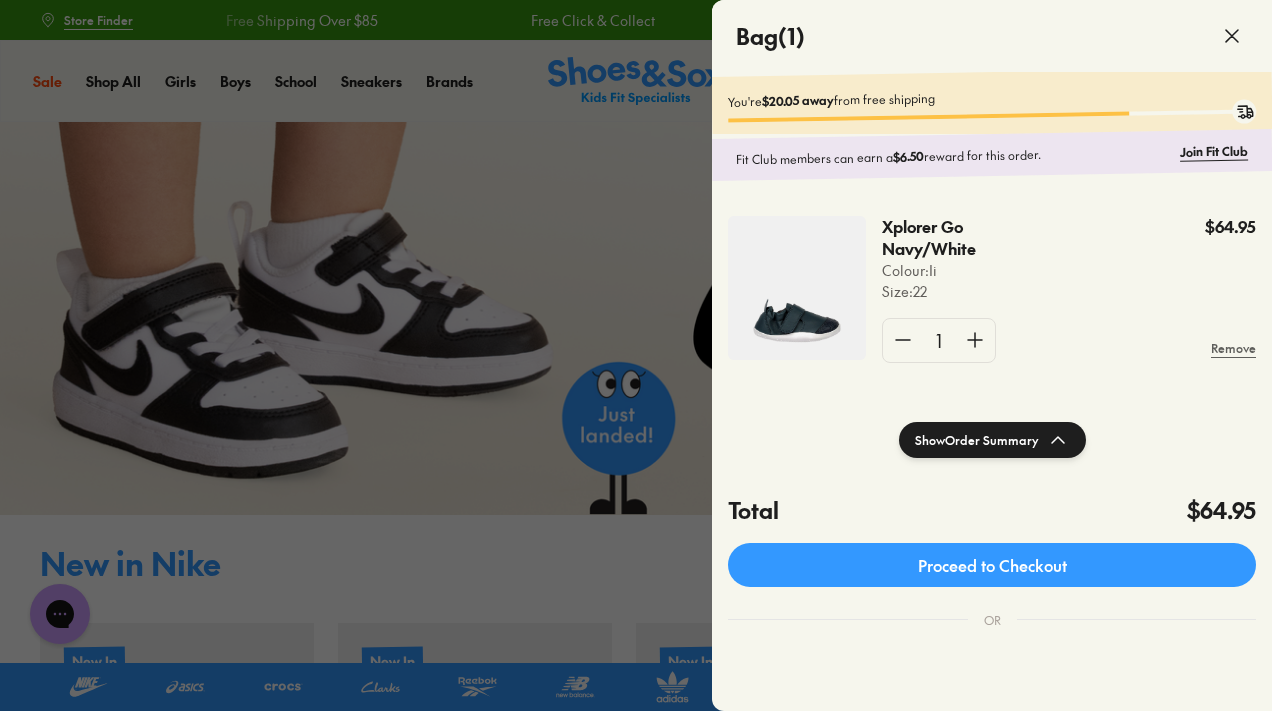 click 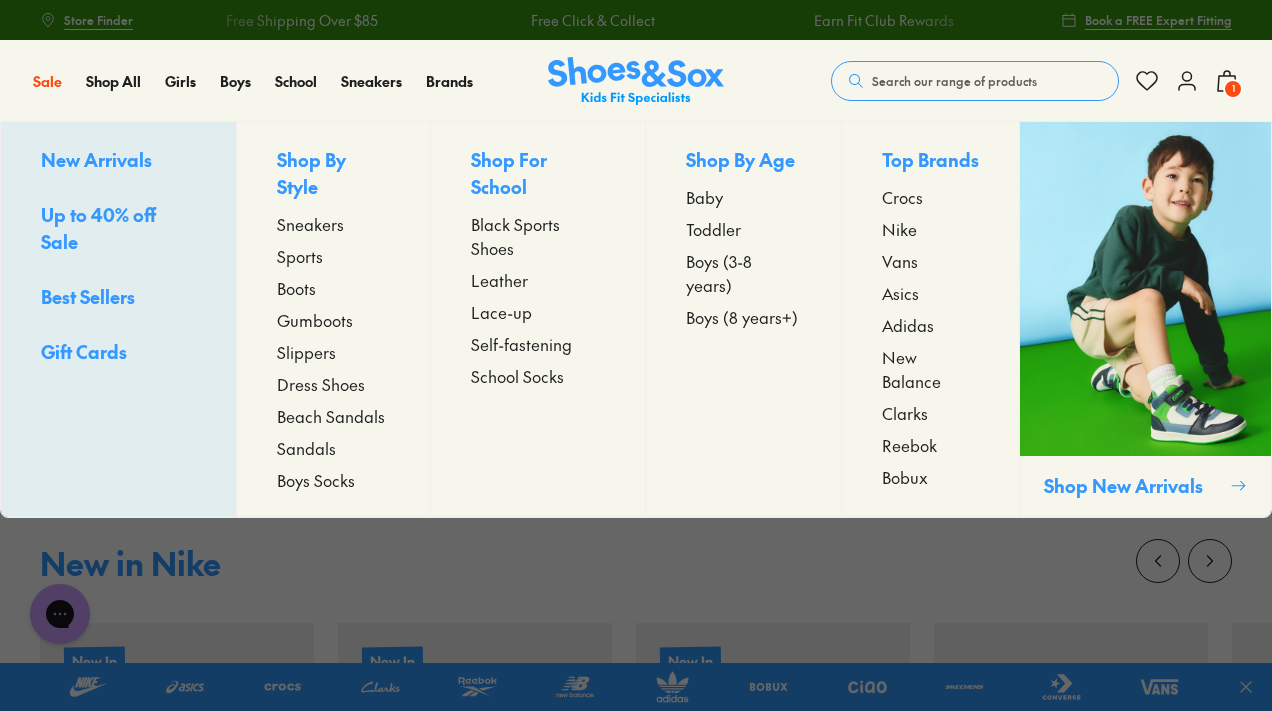 click on "Crocs" at bounding box center (902, 197) 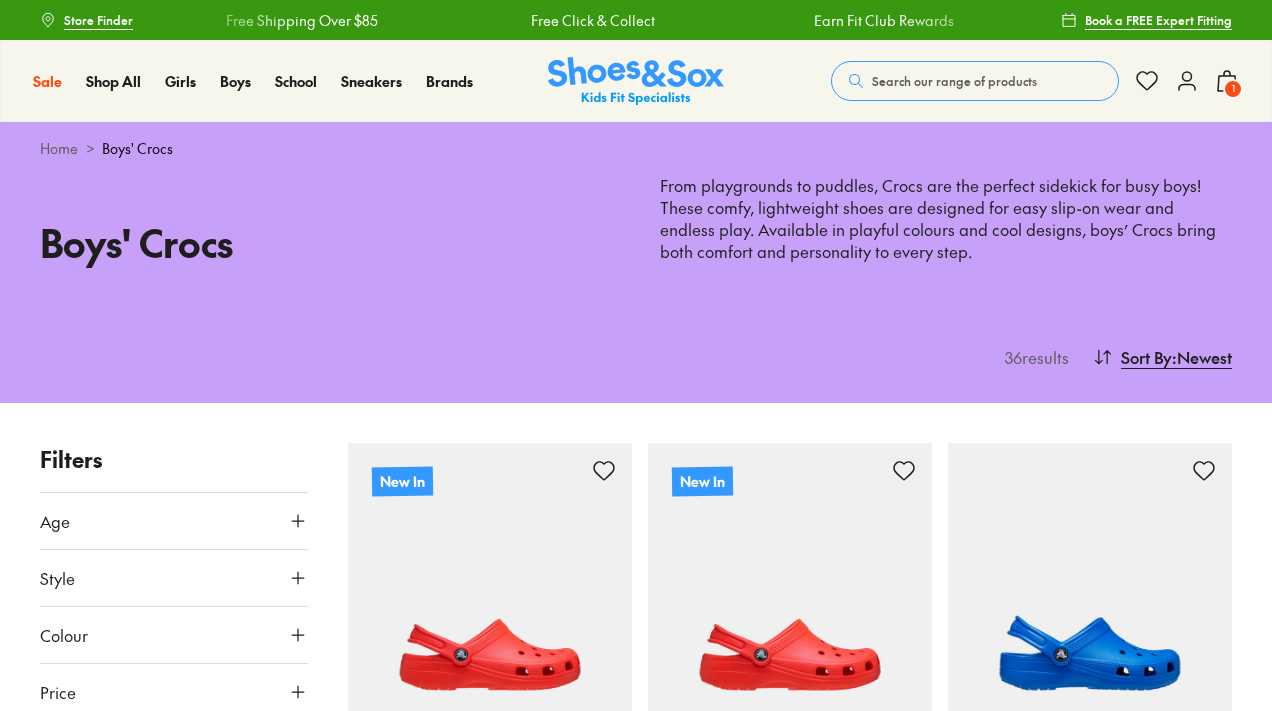 scroll, scrollTop: 0, scrollLeft: 0, axis: both 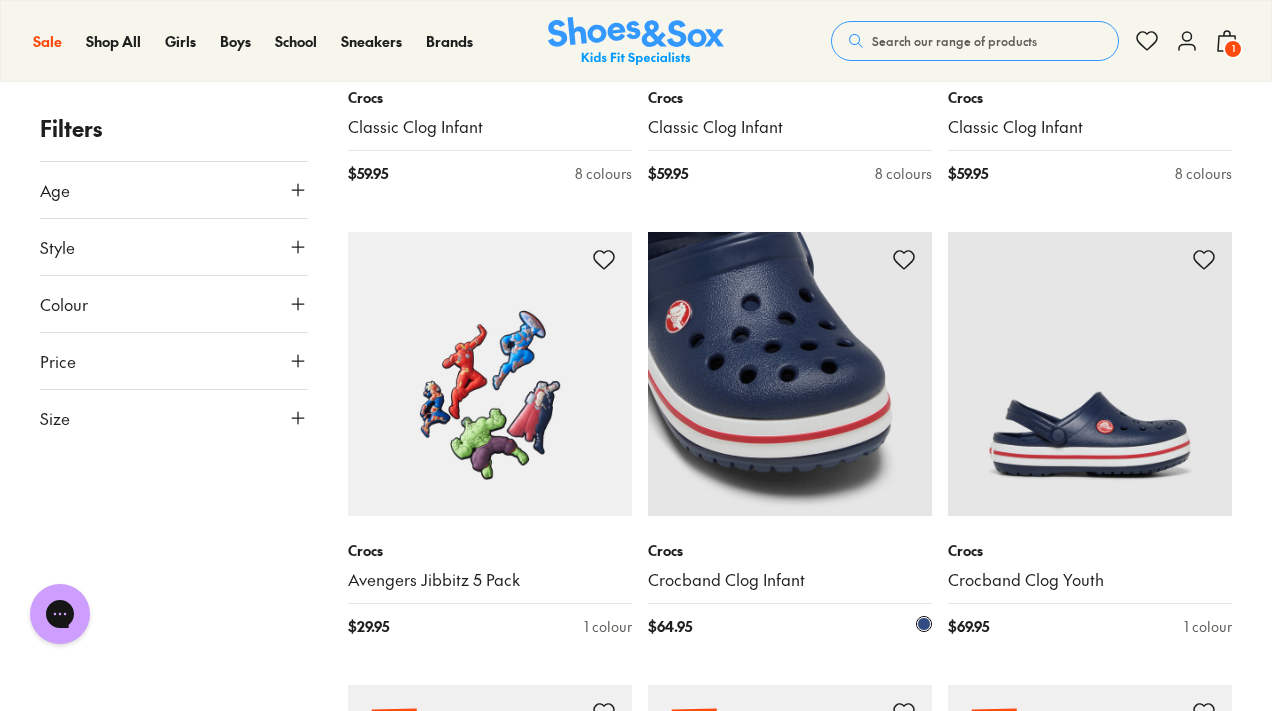 click at bounding box center [790, 374] 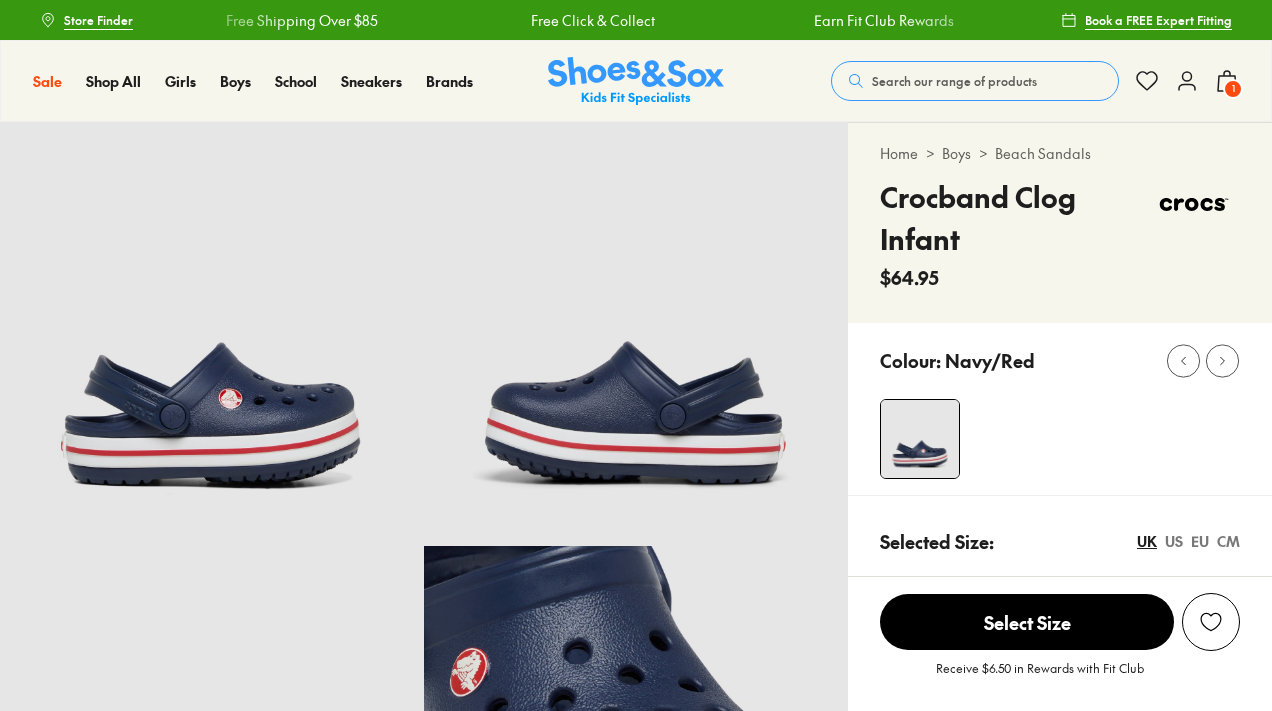 scroll, scrollTop: 0, scrollLeft: 0, axis: both 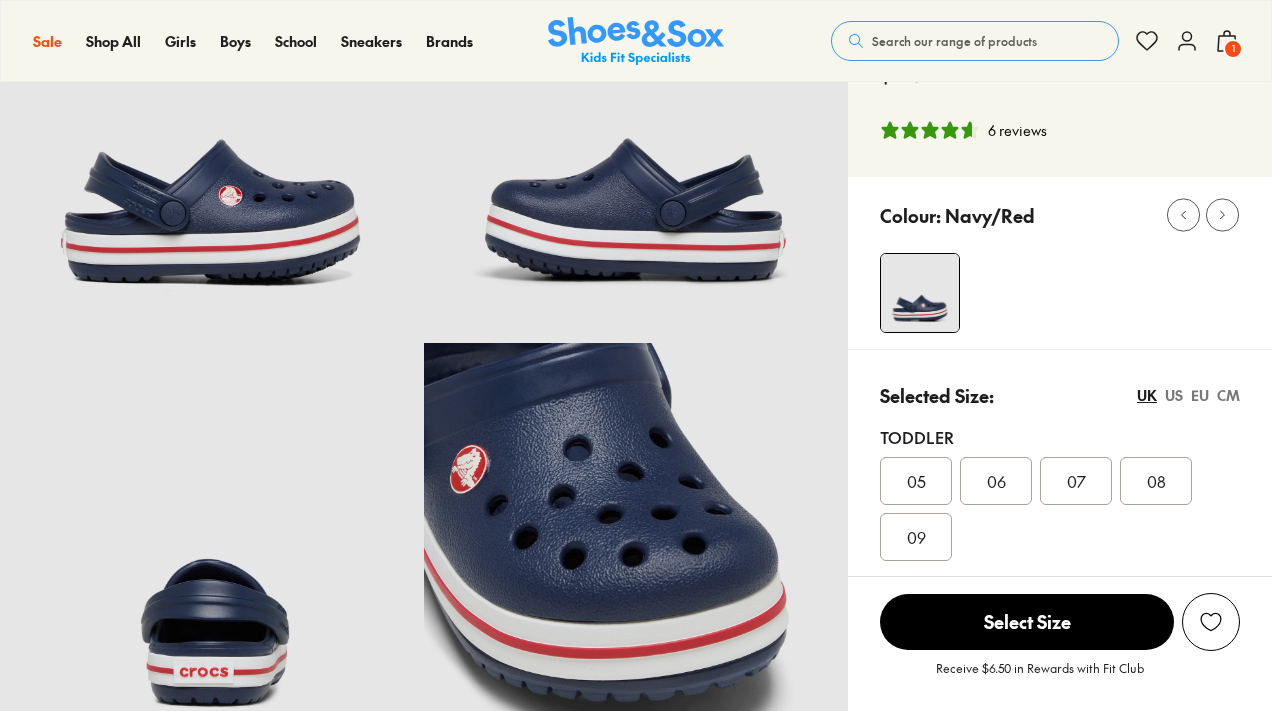 select on "*" 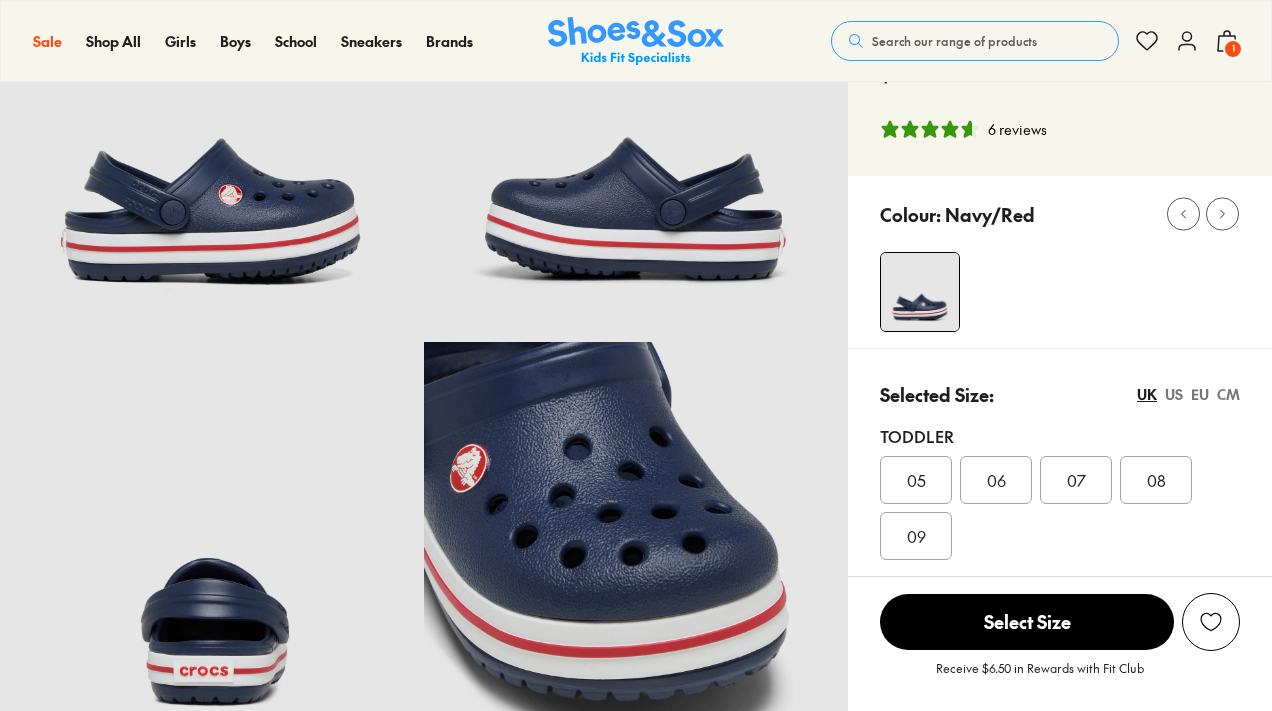 click on "EU" at bounding box center (1200, 394) 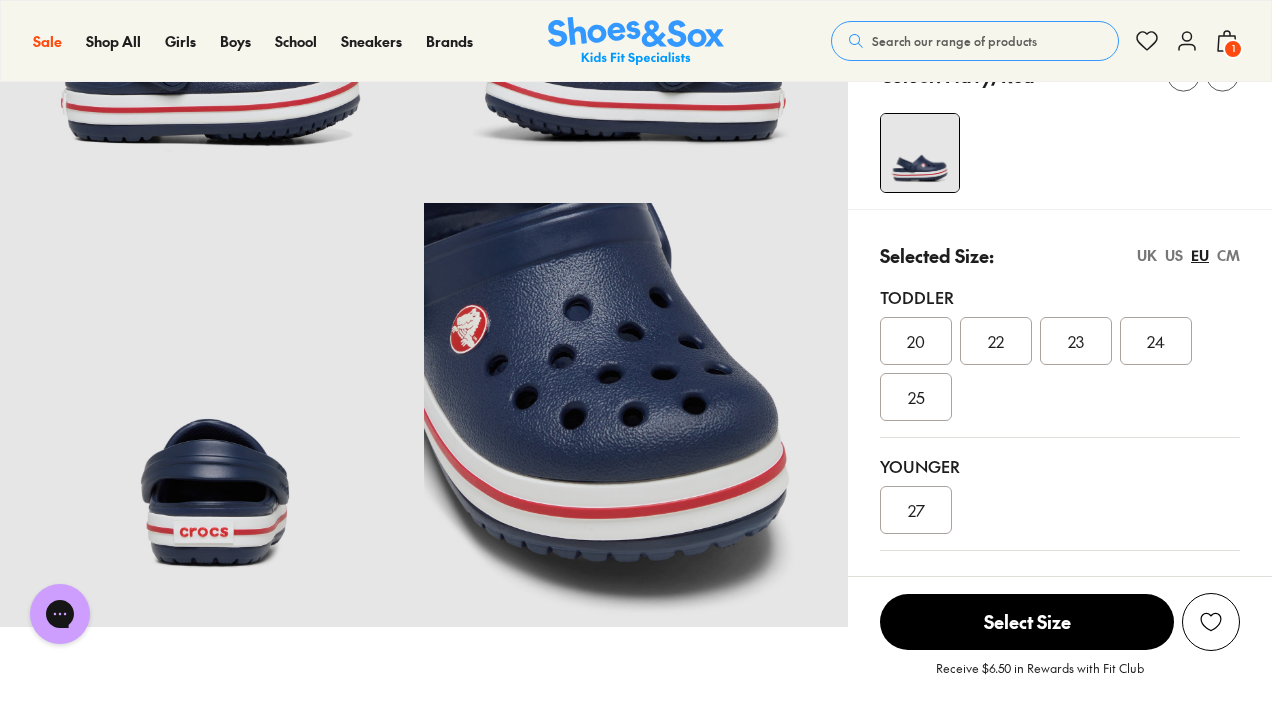 scroll, scrollTop: 344, scrollLeft: 0, axis: vertical 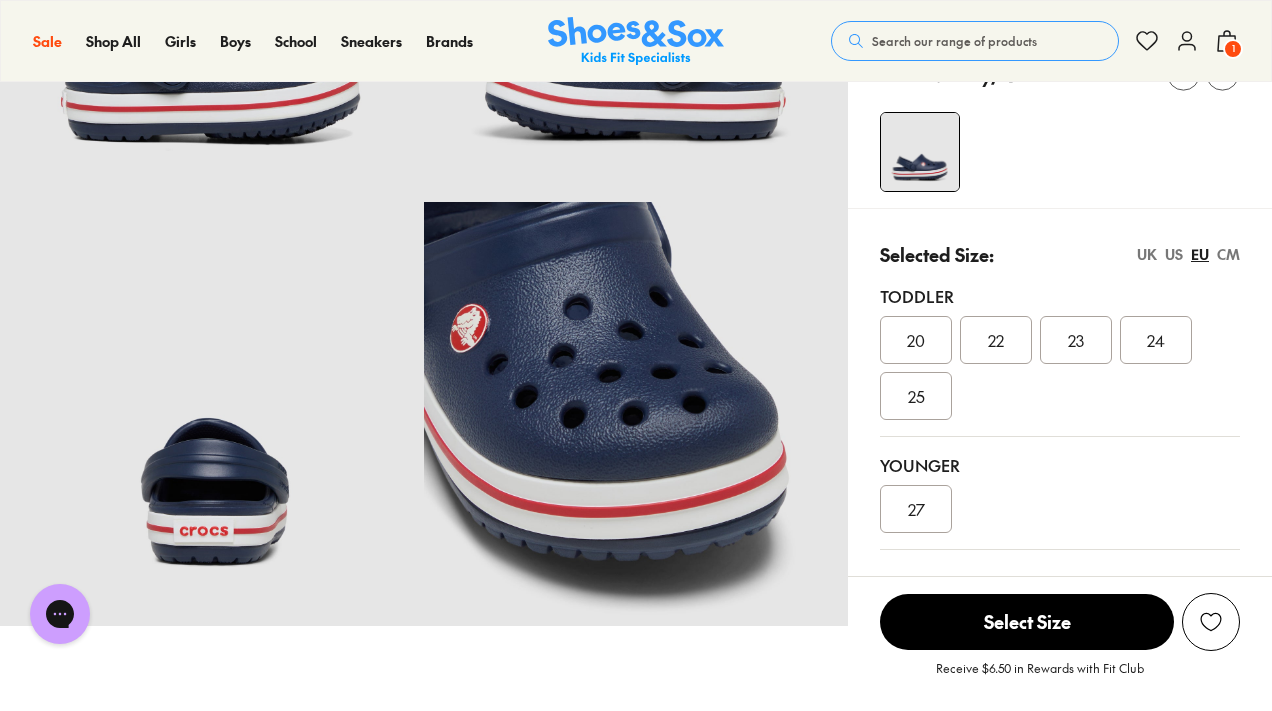click on "22" at bounding box center (996, 340) 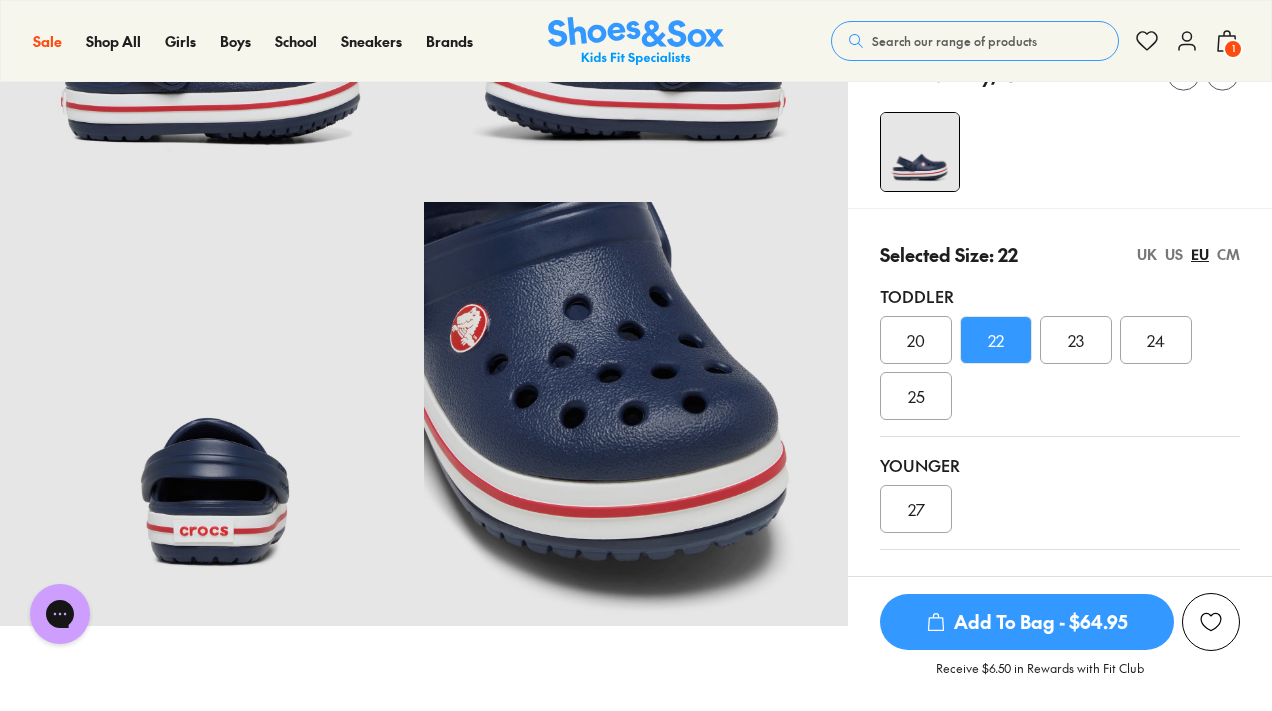 click on "Add To Bag - $64.95" at bounding box center [1027, 622] 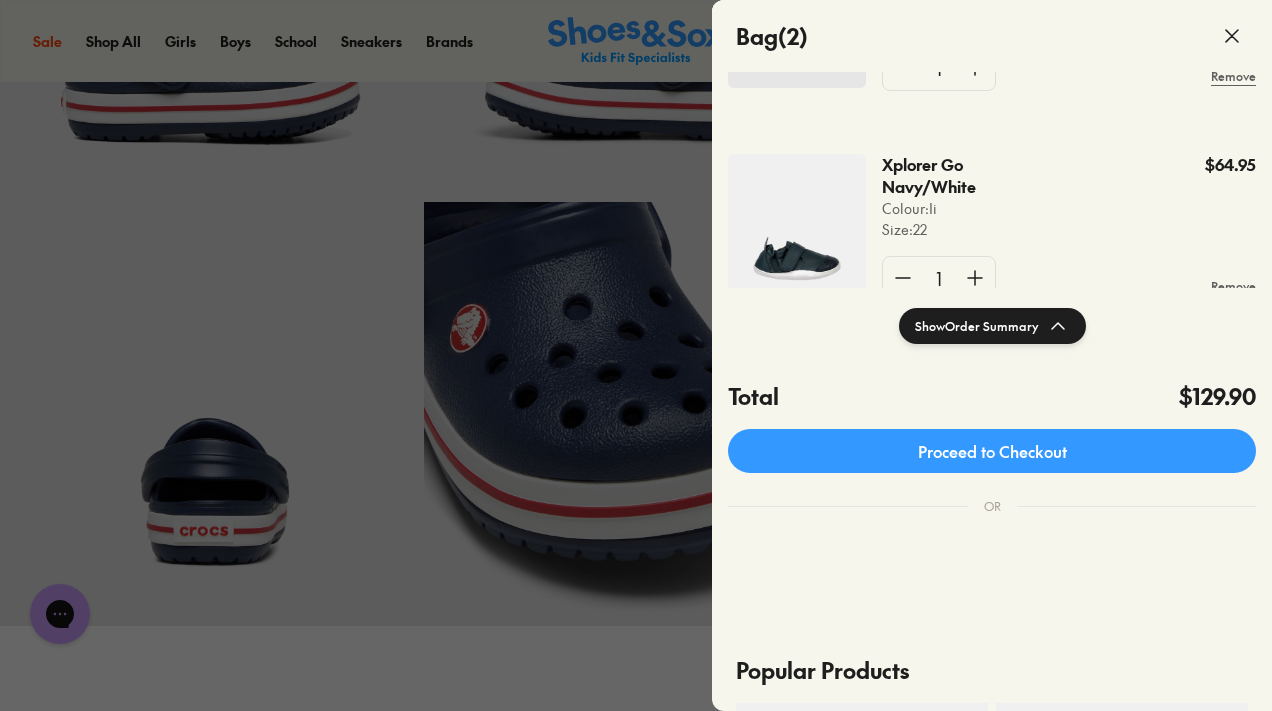 scroll, scrollTop: 267, scrollLeft: 0, axis: vertical 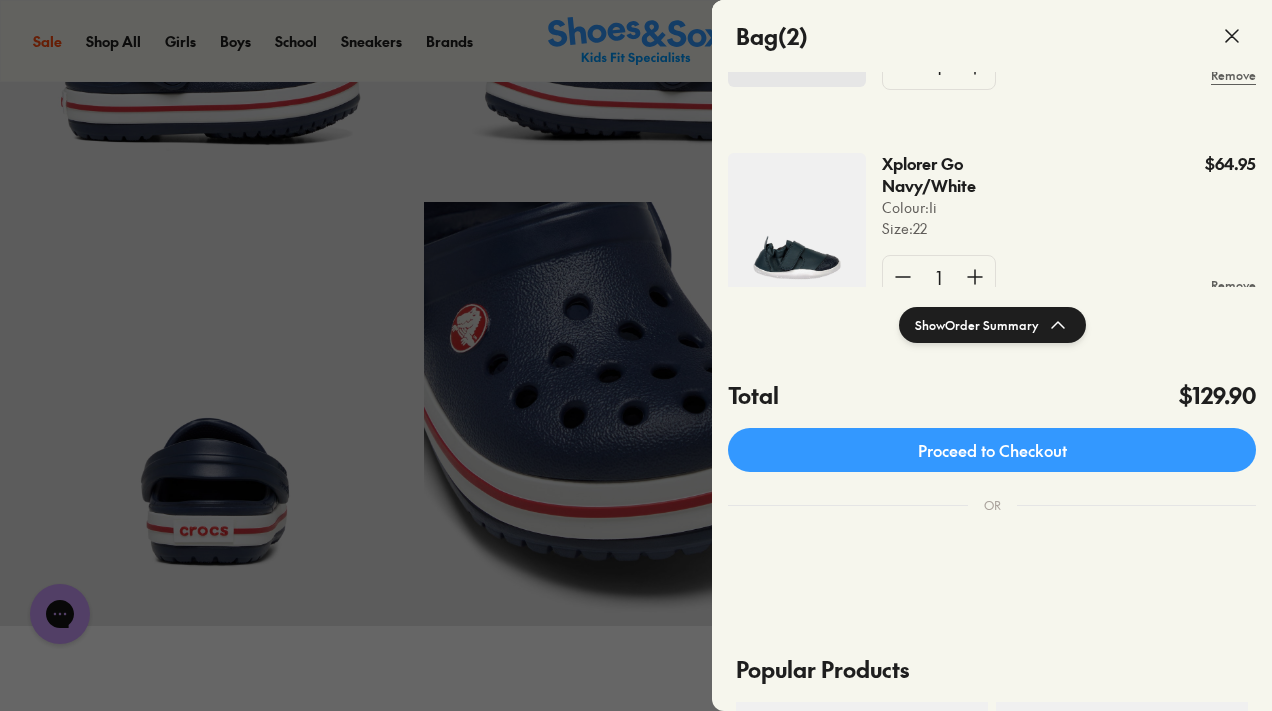 click at bounding box center [730, 542] 